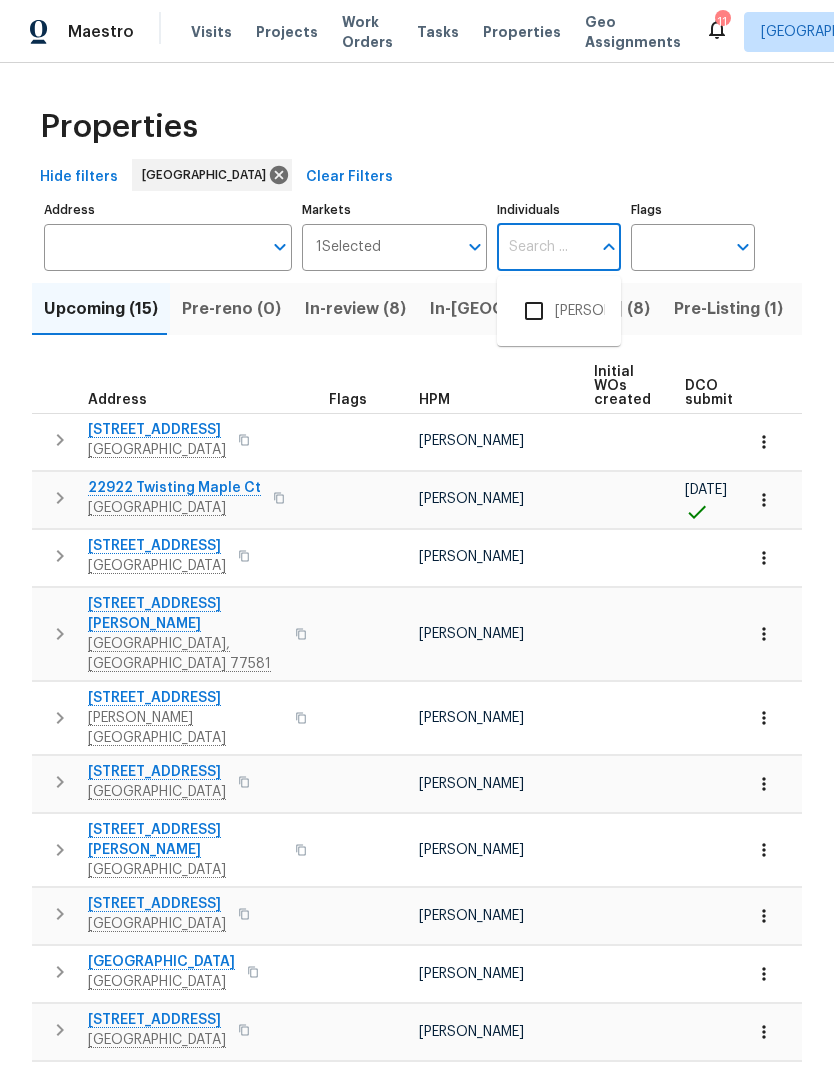 scroll, scrollTop: 0, scrollLeft: 0, axis: both 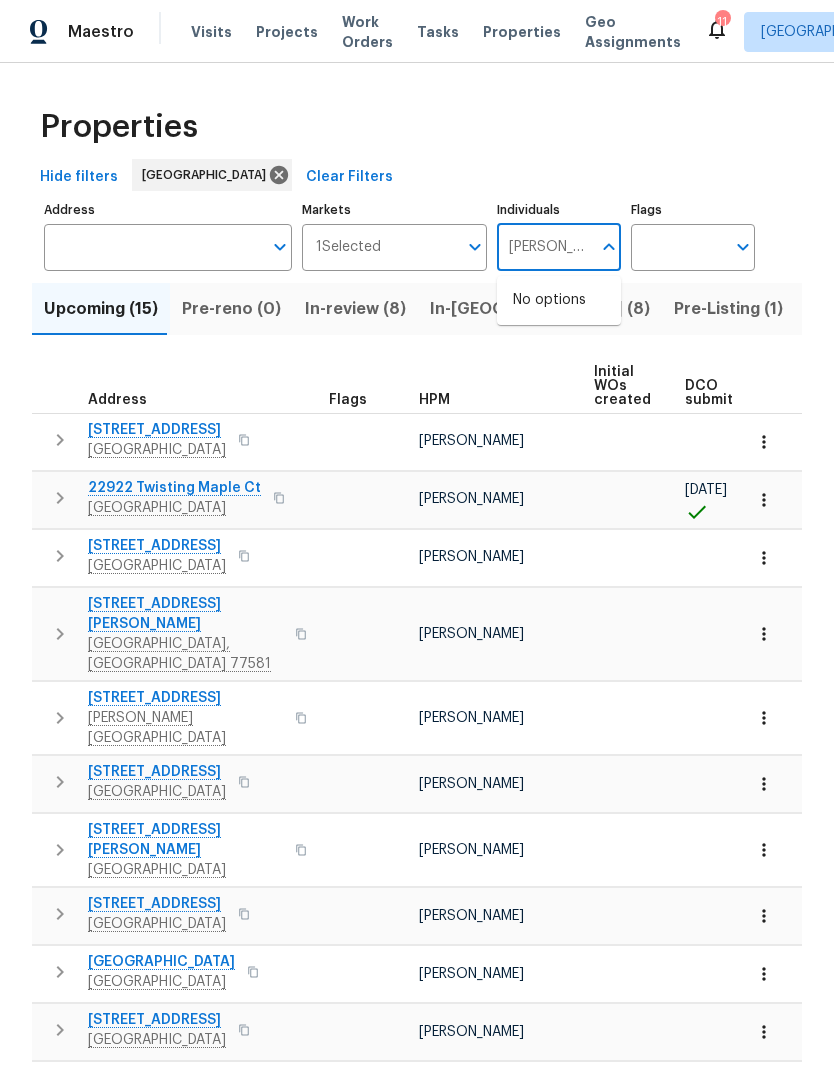 type on "Stephen lacy" 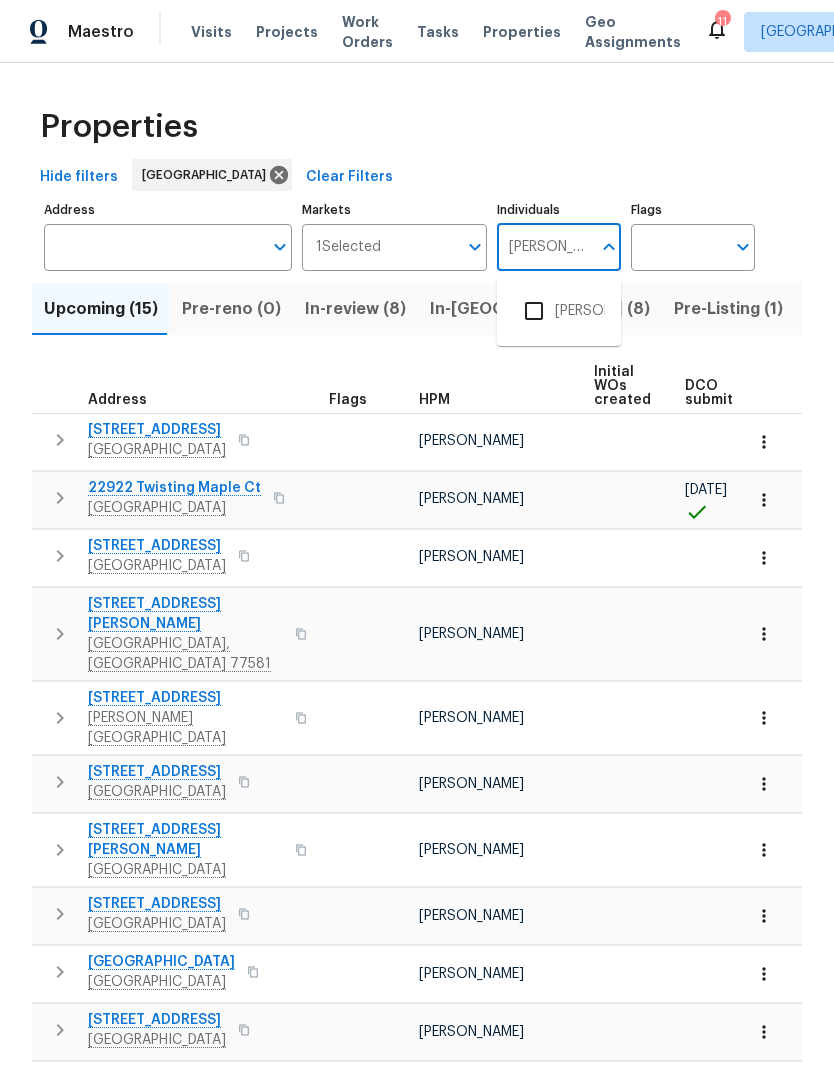 click at bounding box center [534, 311] 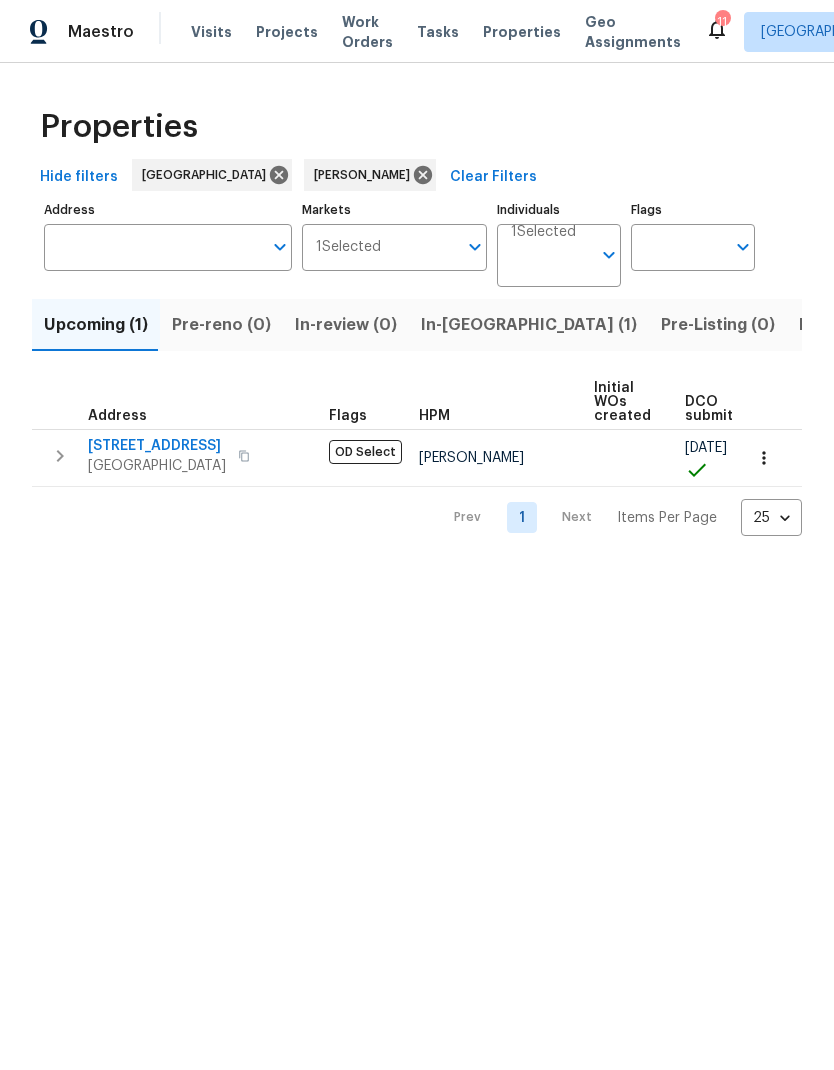 click on "Maestro Visits Projects Work Orders Tasks Properties Geo Assignments 11 Houston Stephen Lacy Properties Hide filters Houston Stephen Lacy Clear Filters Address Address Markets 1  Selected Markets Individuals 1  Selected Individuals Flags Flags Upcoming (1) Pre-reno (0) In-review (0) In-reno (1) Pre-Listing (0) Listed (12) Resale (2) Done  Unknown (0) Address Flags HPM Initial WOs created DCO submitted DCO complete D0W complete Scheduled COE Scheduled LCO Ready Date 4727 Wilbury Heights Dr Pasadena, TX 77505 OD Select Stephen Lacy 06/09/25 08/29/25 09/02/25 Prev 1 Next Items Per Page 25 25 ​" at bounding box center (417, 284) 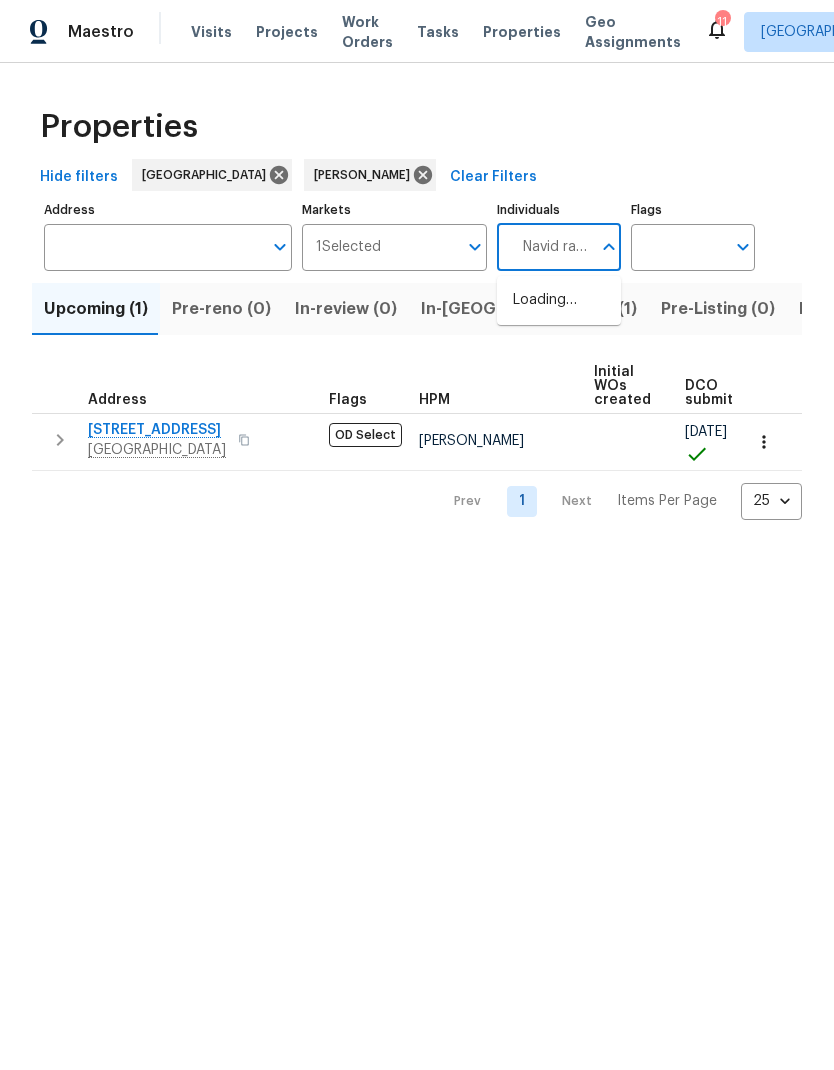 type on "Navid ranjbar" 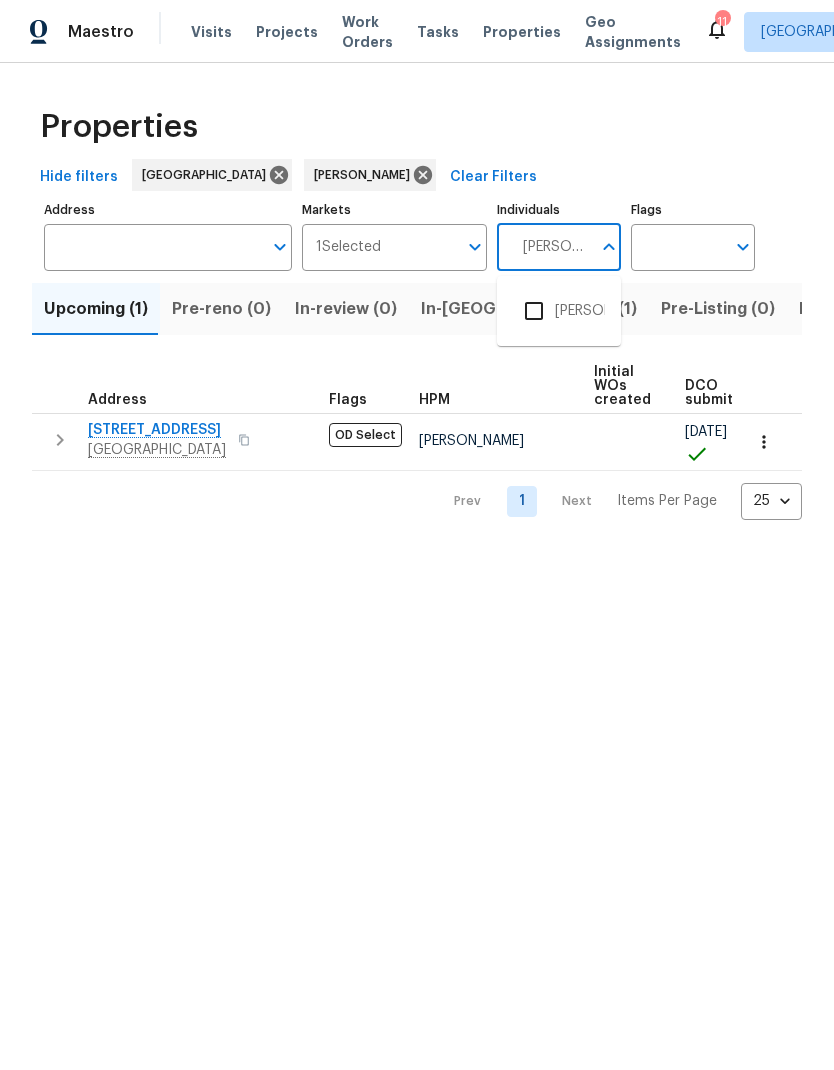 click at bounding box center [534, 311] 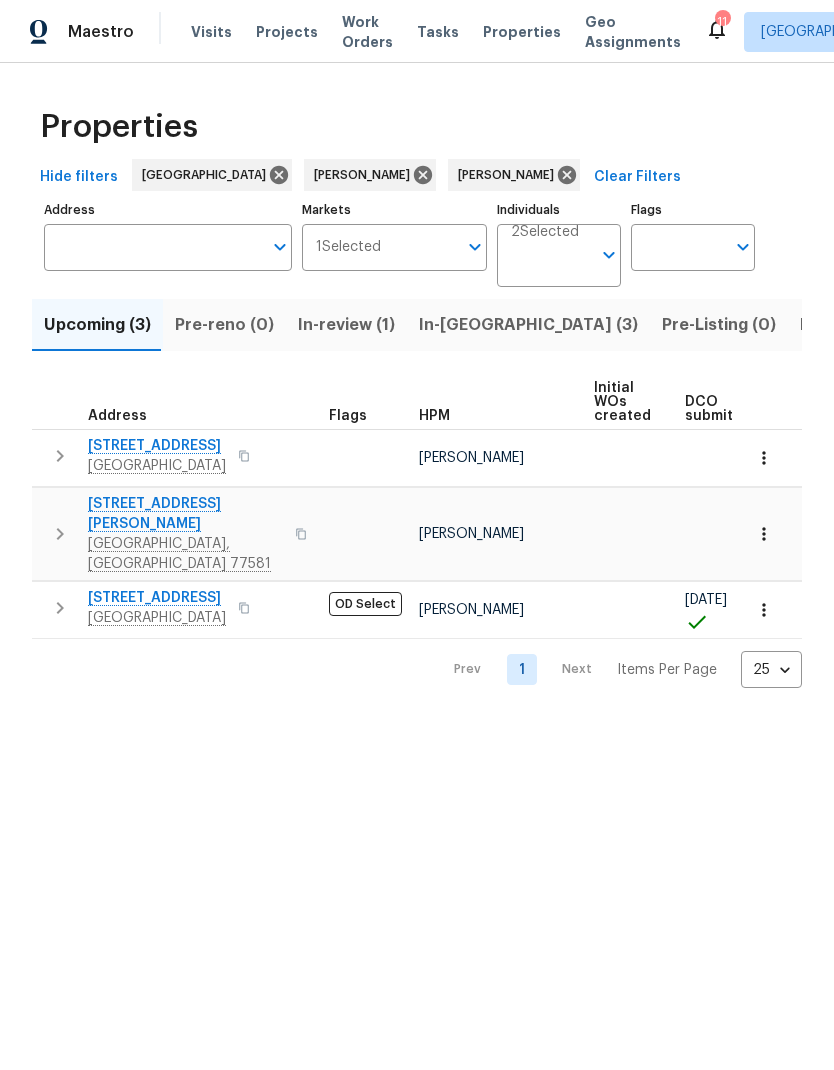 click on "In-reno (3)" at bounding box center [528, 325] 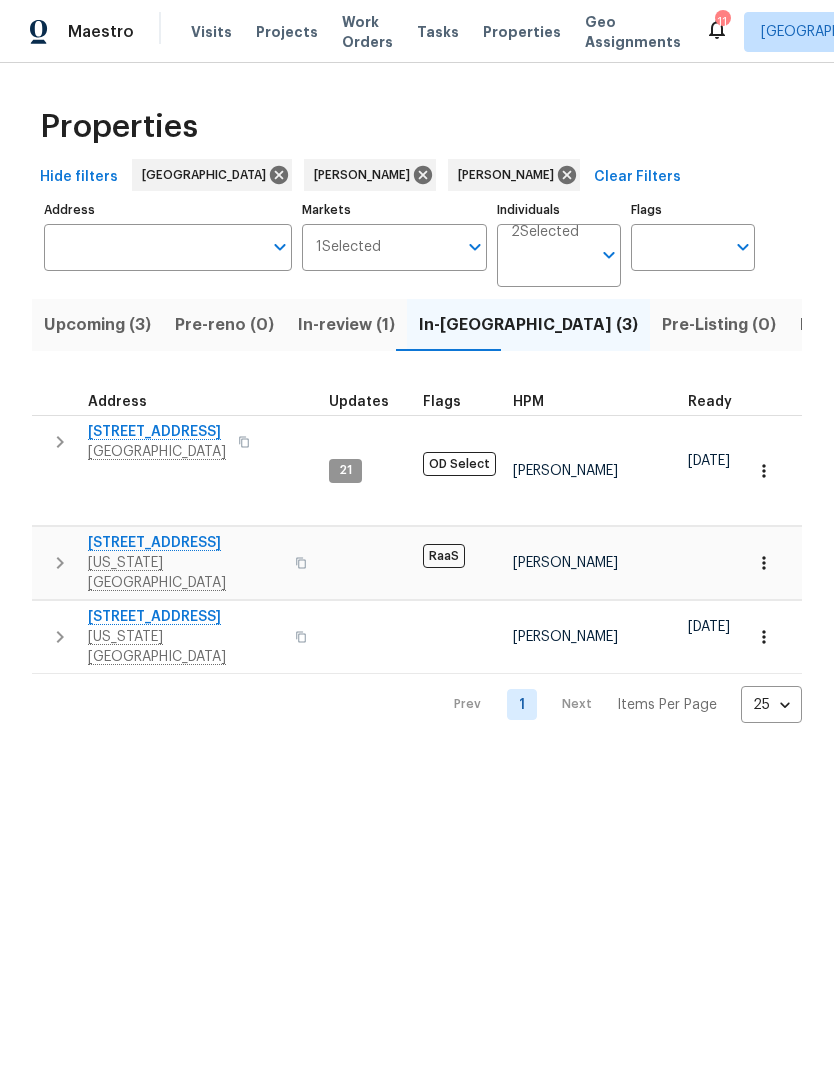 click on "[STREET_ADDRESS]" at bounding box center (185, 617) 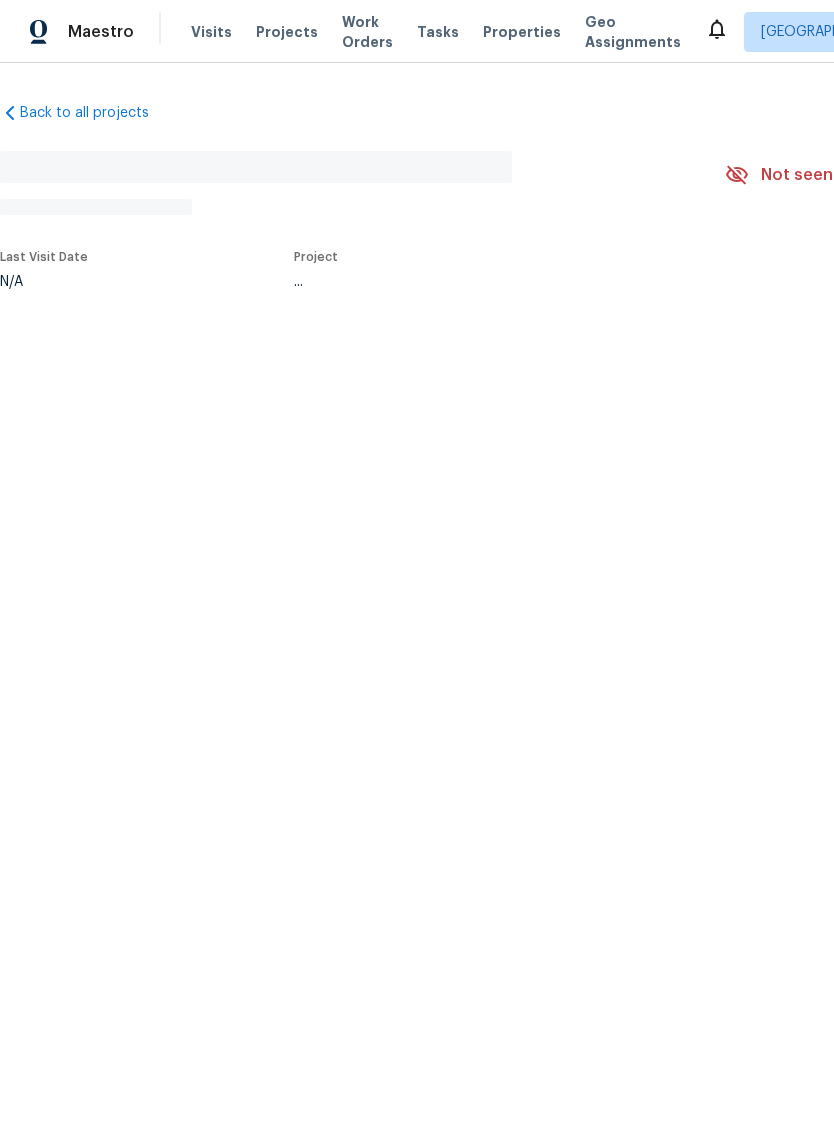 scroll, scrollTop: 0, scrollLeft: 0, axis: both 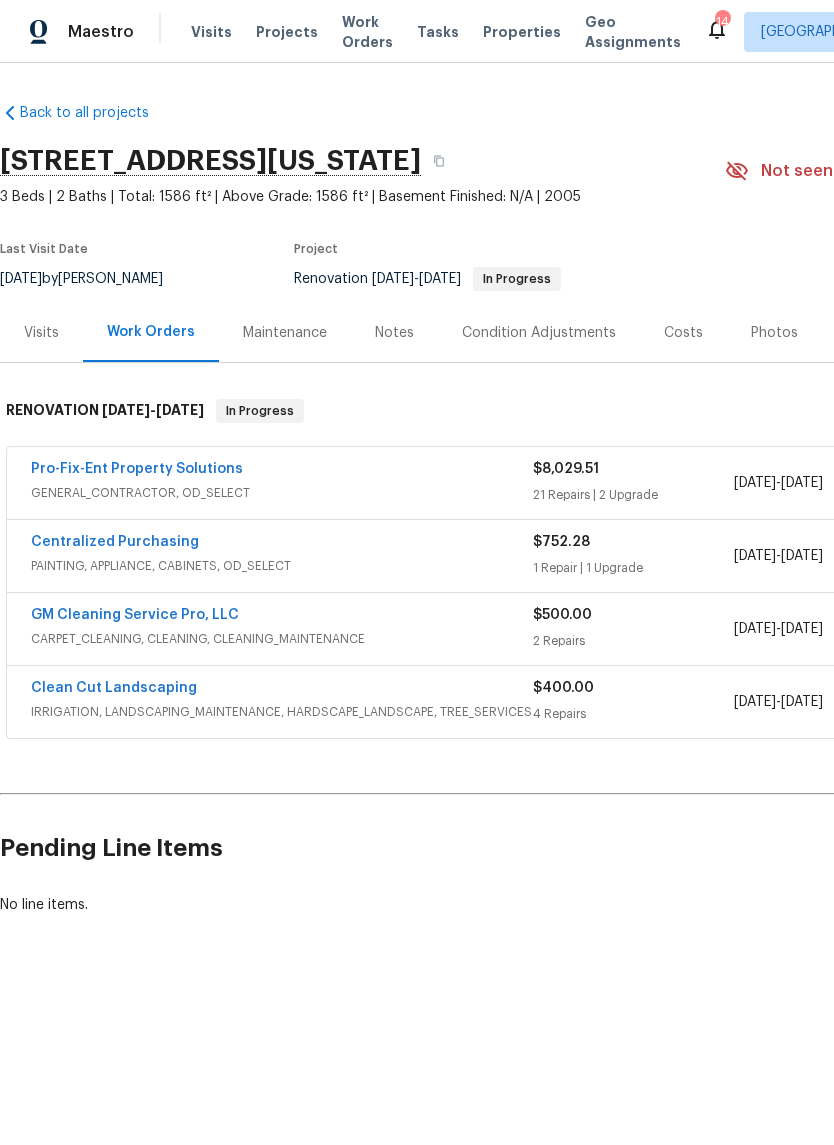 click on "Pro-Fix-Ent Property Solutions" at bounding box center [137, 469] 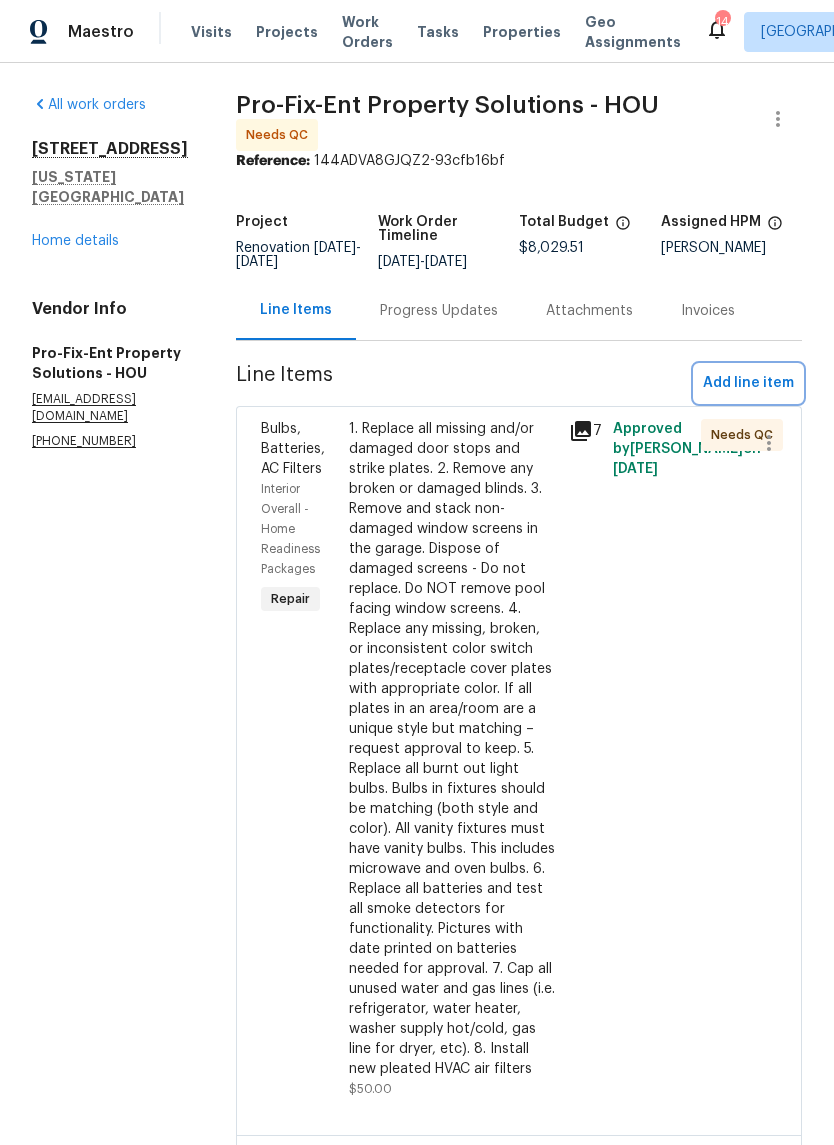 click on "Add line item" at bounding box center (748, 383) 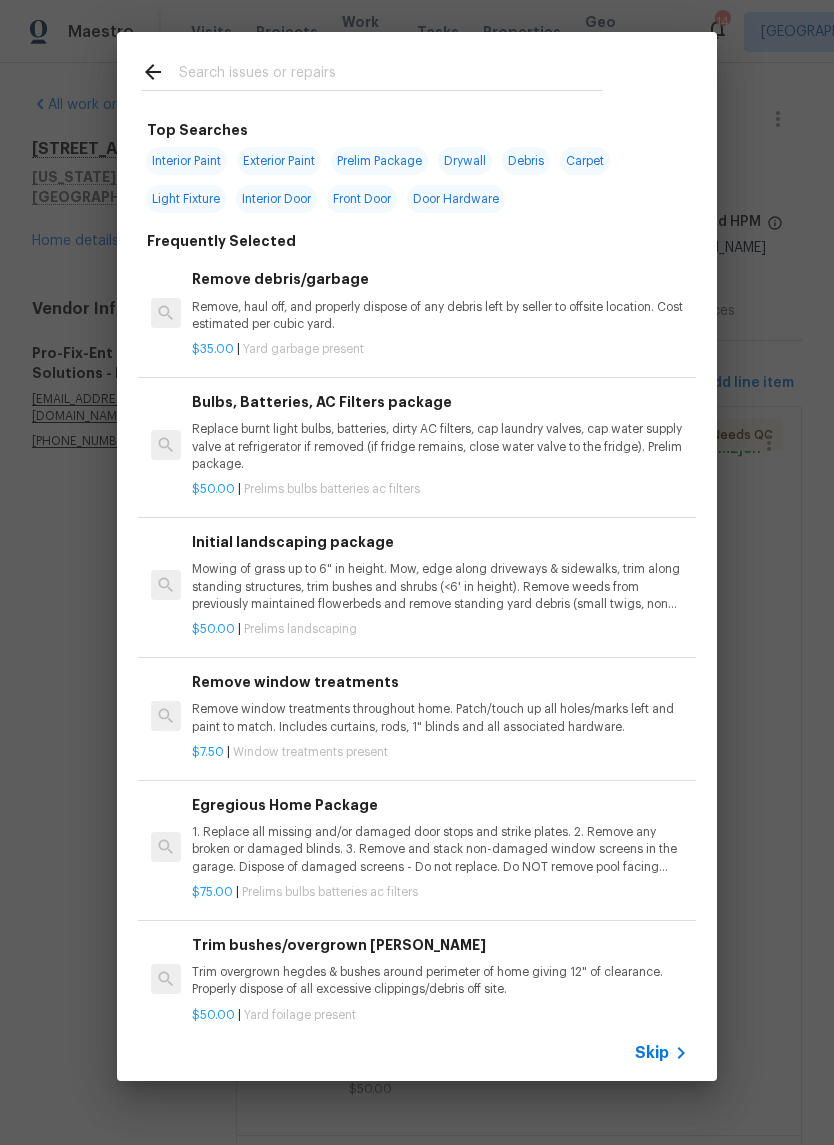 click at bounding box center [391, 75] 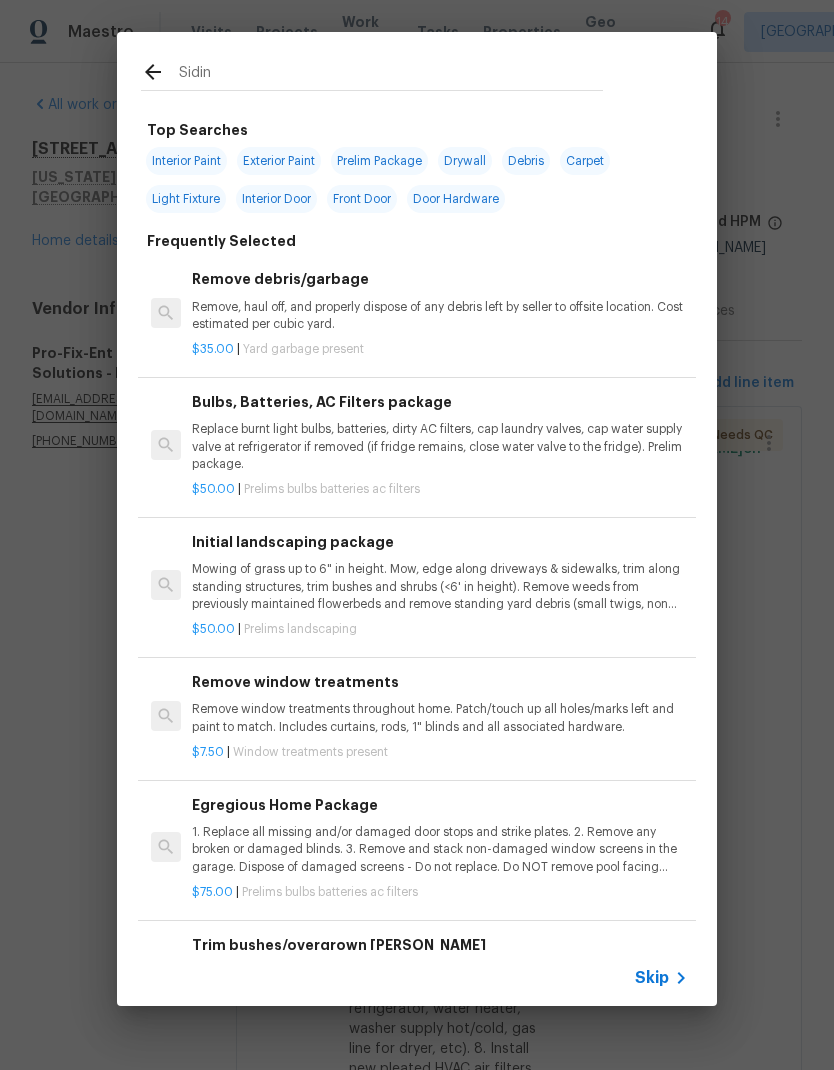 type on "Siding" 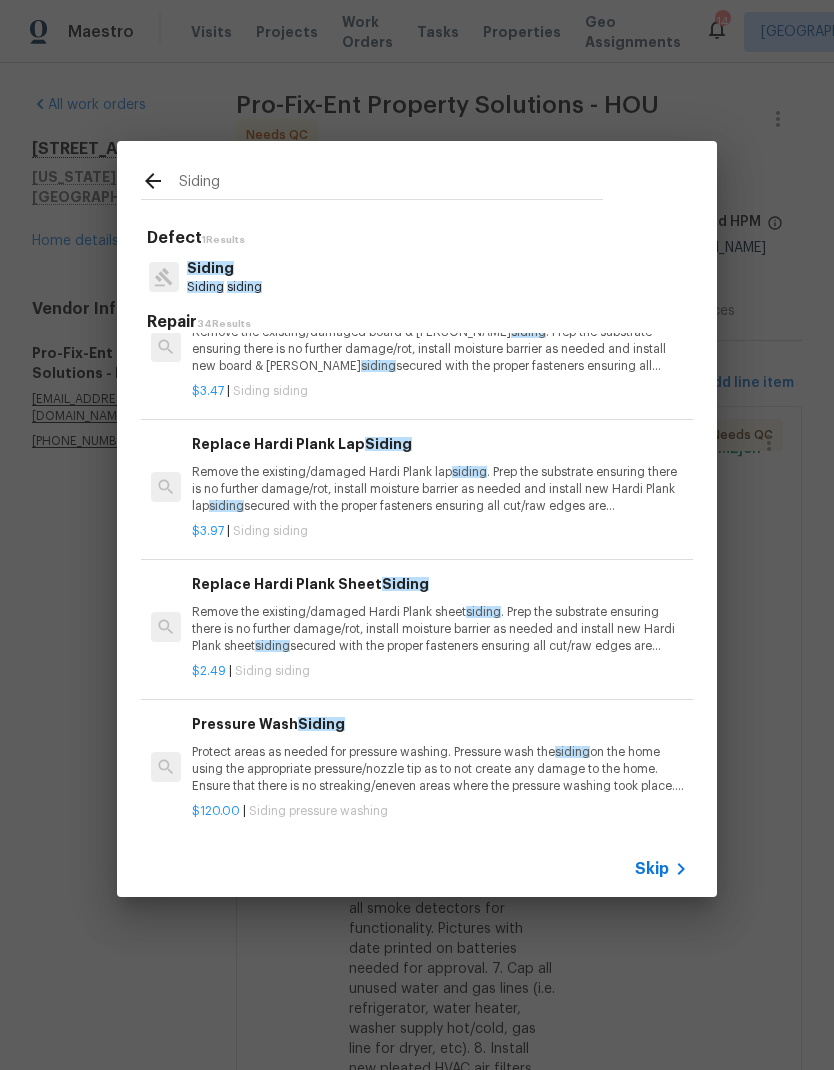 scroll, scrollTop: 641, scrollLeft: 0, axis: vertical 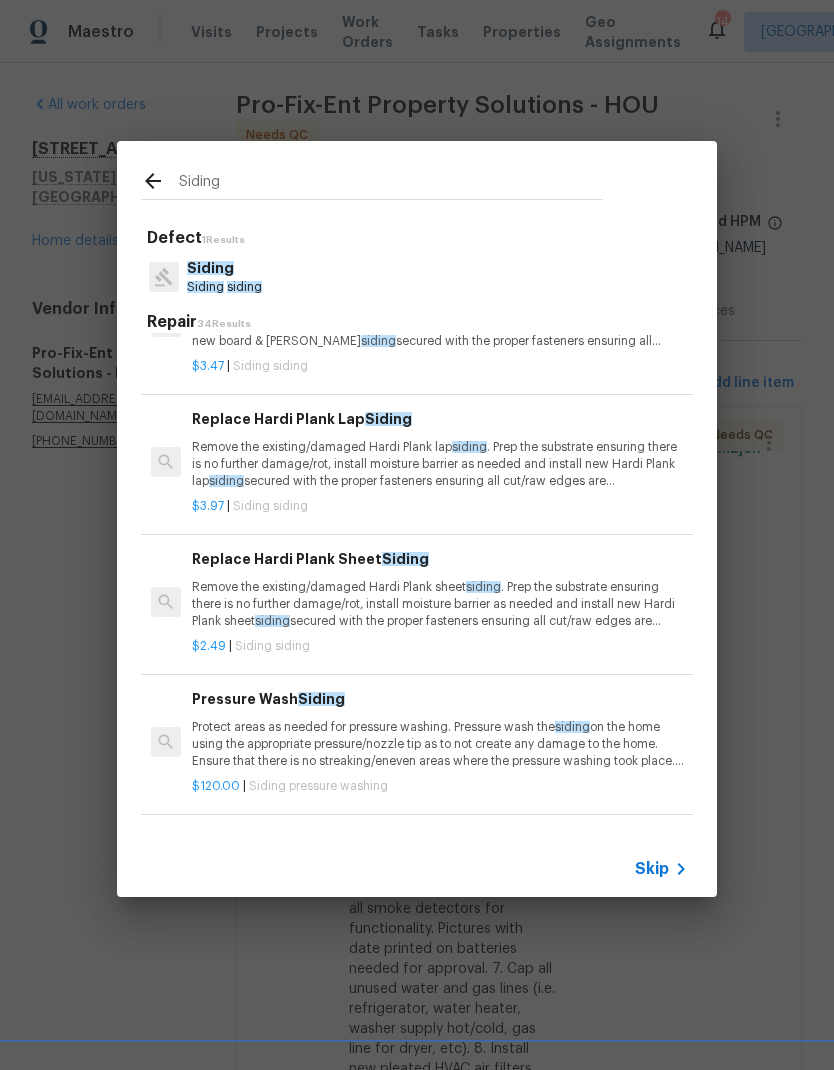 click on "Remove the existing/damaged Hardi Plank lap  siding . Prep the substrate ensuring there is no further damage/rot, install moisture barrier as needed and install new Hardi Plank lap  siding  secured with the proper fasteners ensuring all cut/raw edges are primed/flashed accordingly. Caulk/seal all joints/terminations and paint the new  siding  to match as close to the existing  siding  as possible. Haul away and dispose of all debris properly." at bounding box center (440, 464) 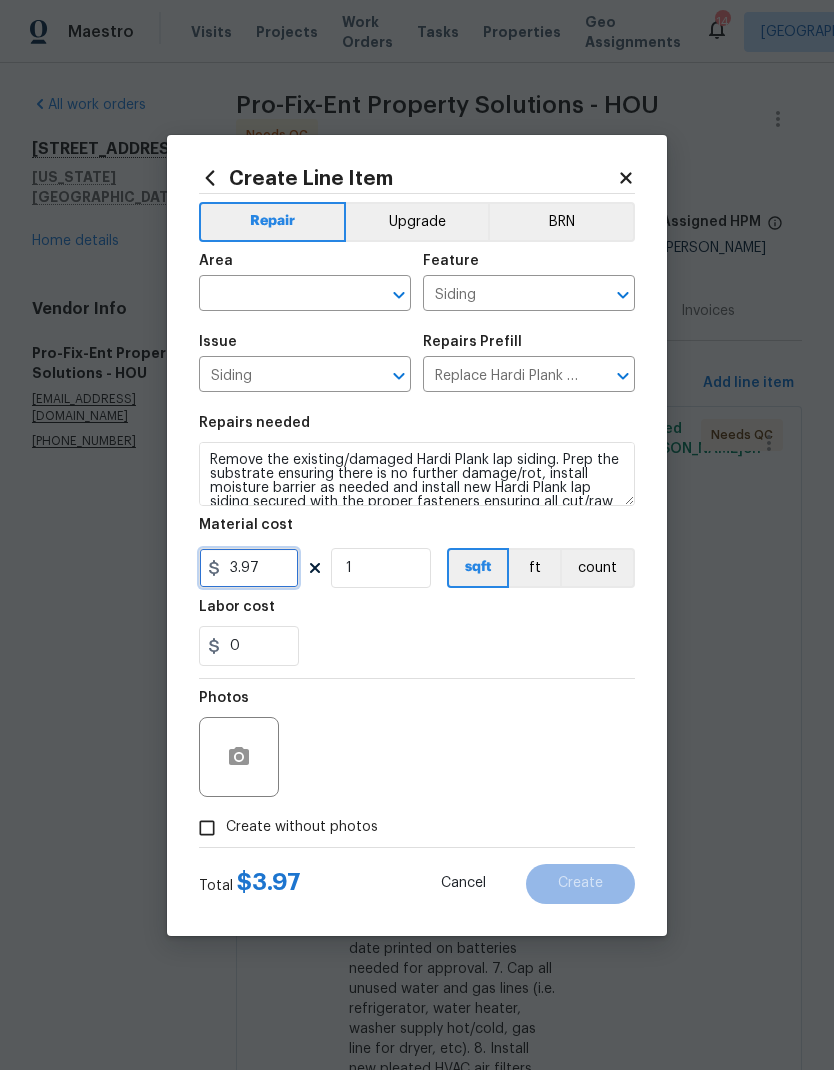 click on "3.97" at bounding box center (249, 568) 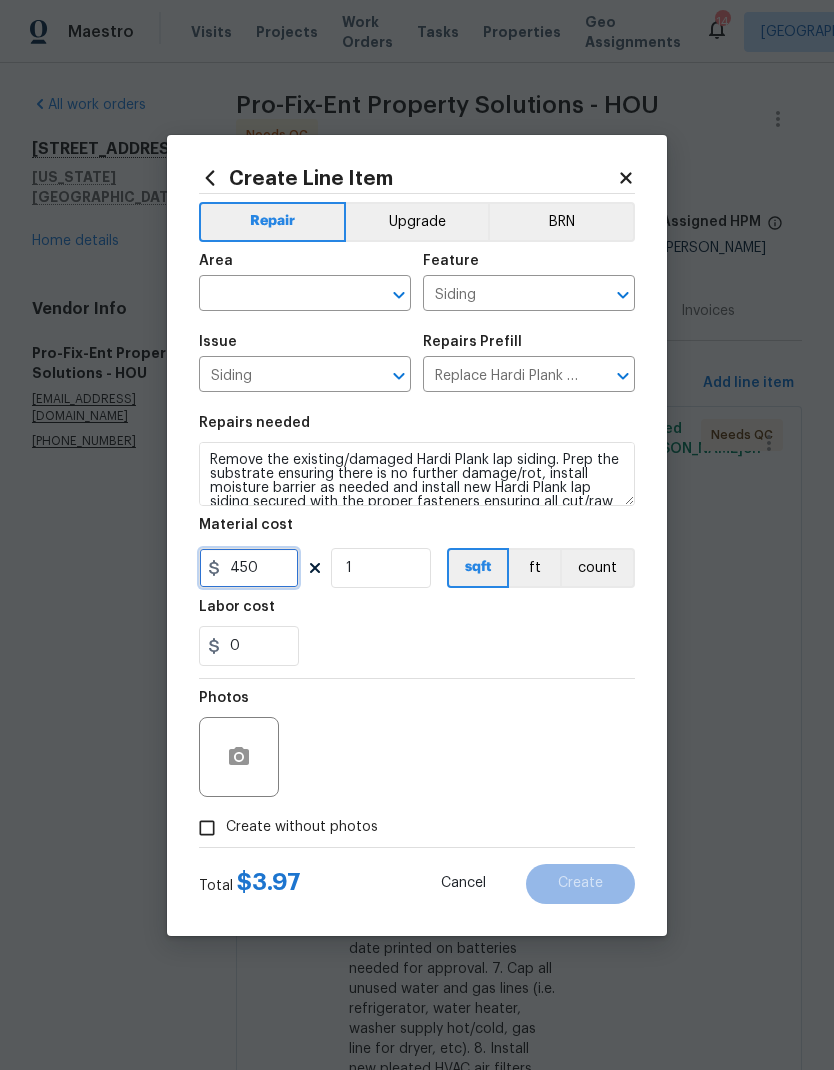 type on "450" 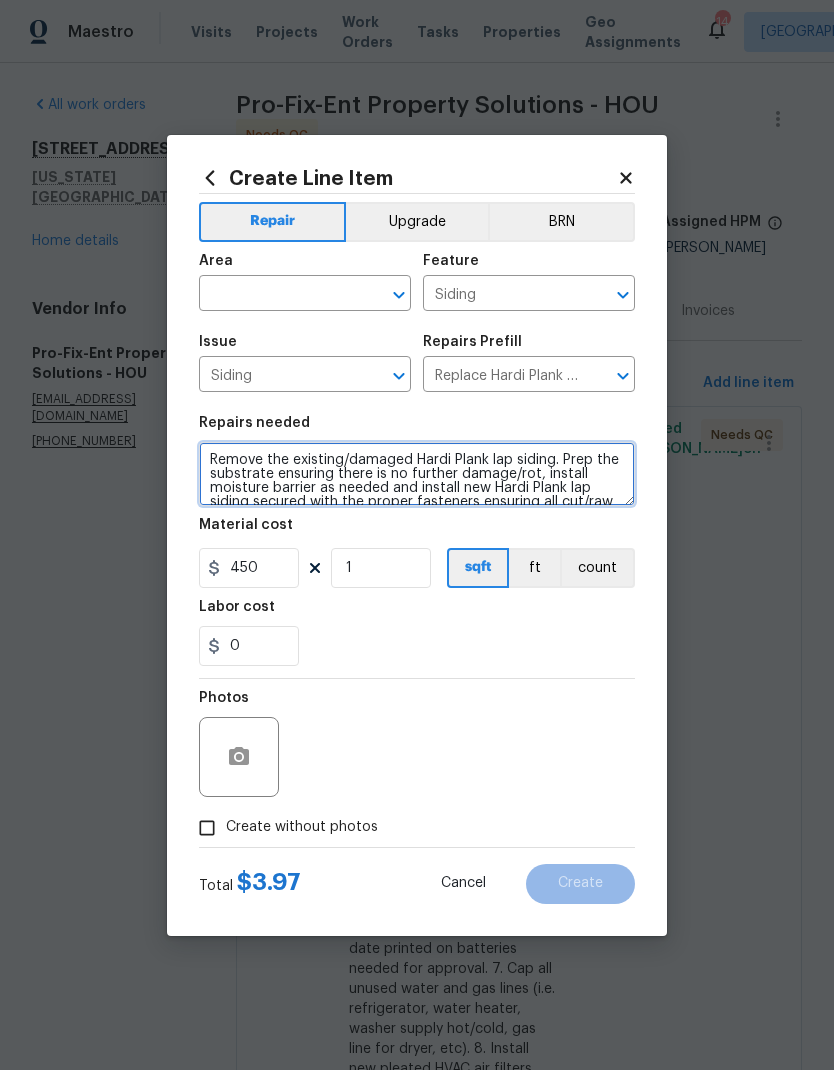click on "Remove the existing/damaged Hardi Plank lap siding. Prep the substrate ensuring there is no further damage/rot, install moisture barrier as needed and install new Hardi Plank lap siding secured with the proper fasteners ensuring all cut/raw edges are primed/flashed accordingly. Caulk/seal all joints/terminations and paint the new siding to match as close to the existing siding as possible. Haul away and dispose of all debris properly." at bounding box center (417, 474) 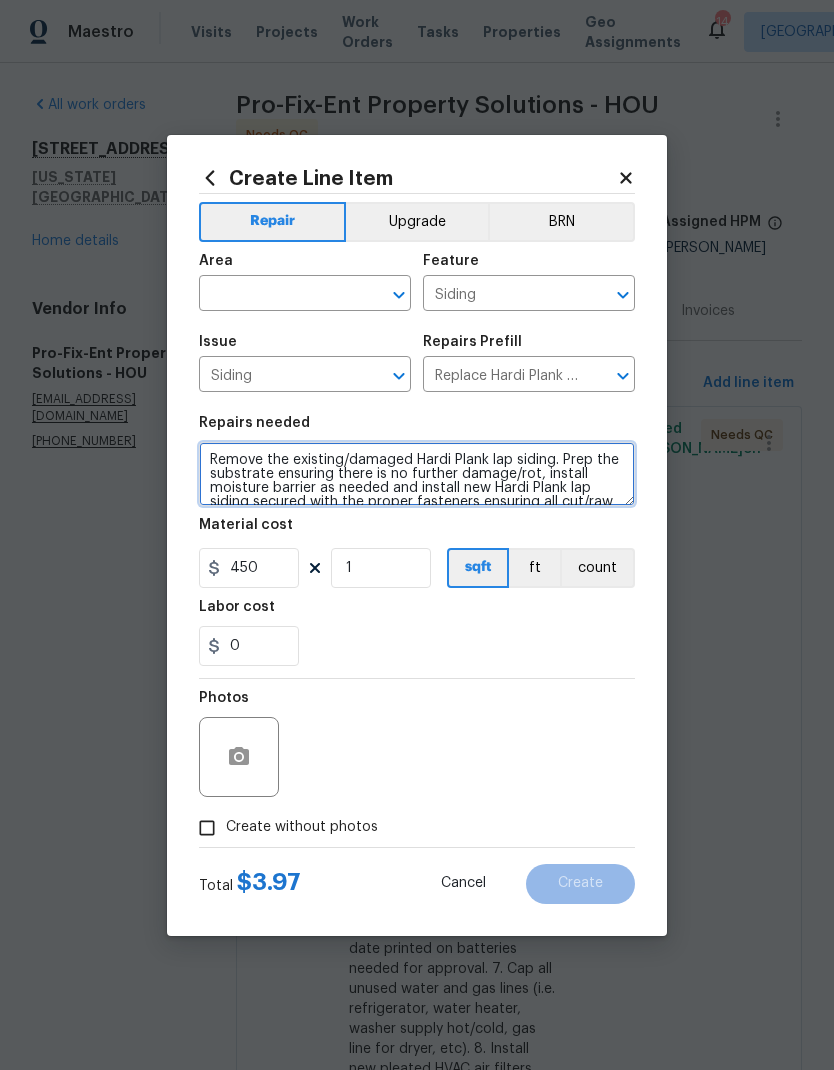 click on "Remove the existing/damaged Hardi Plank lap siding. Prep the substrate ensuring there is no further damage/rot, install moisture barrier as needed and install new Hardi Plank lap siding secured with the proper fasteners ensuring all cut/raw edges are primed/flashed accordingly. Caulk/seal all joints/terminations and paint the new siding to match as close to the existing siding as possible. Haul away and dispose of all debris properly." at bounding box center (417, 474) 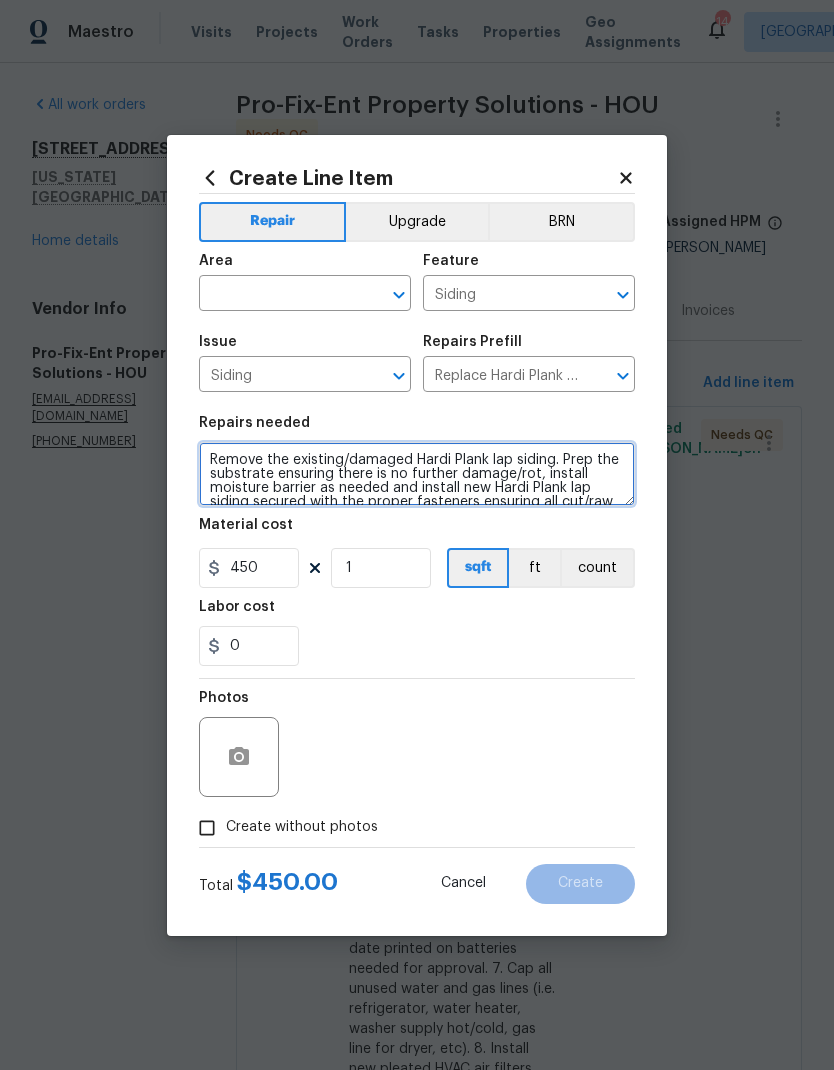click on "Remove the existing/damaged Hardi Plank lap siding. Prep the substrate ensuring there is no further damage/rot, install moisture barrier as needed and install new Hardi Plank lap siding secured with the proper fasteners ensuring all cut/raw edges are primed/flashed accordingly. Caulk/seal all joints/terminations and paint the new siding to match as close to the existing siding as possible. Haul away and dispose of all debris properly." at bounding box center [417, 474] 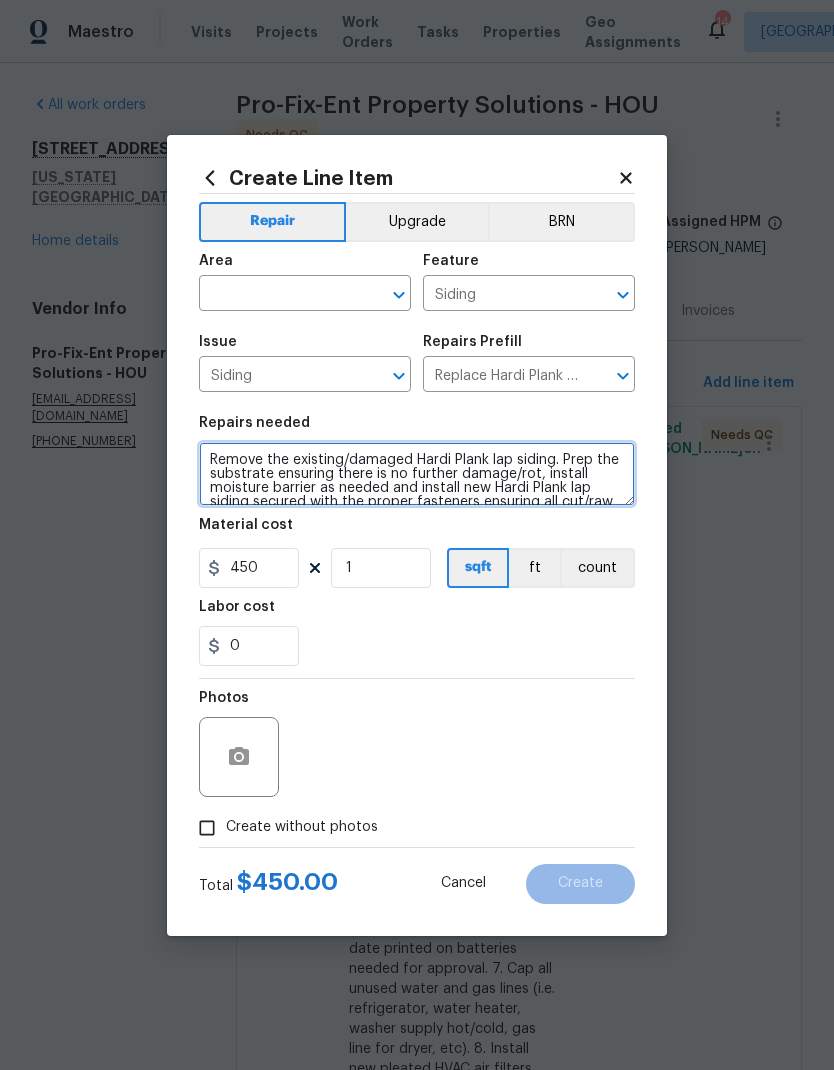 click on "Remove the existing/damaged Hardi Plank lap siding. Prep the substrate ensuring there is no further damage/rot, install moisture barrier as needed and install new Hardi Plank lap siding secured with the proper fasteners ensuring all cut/raw edges are primed/flashed accordingly. Caulk/seal all joints/terminations and paint the new siding to match as close to the existing siding as possible. Haul away and dispose of all debris properly." at bounding box center [417, 474] 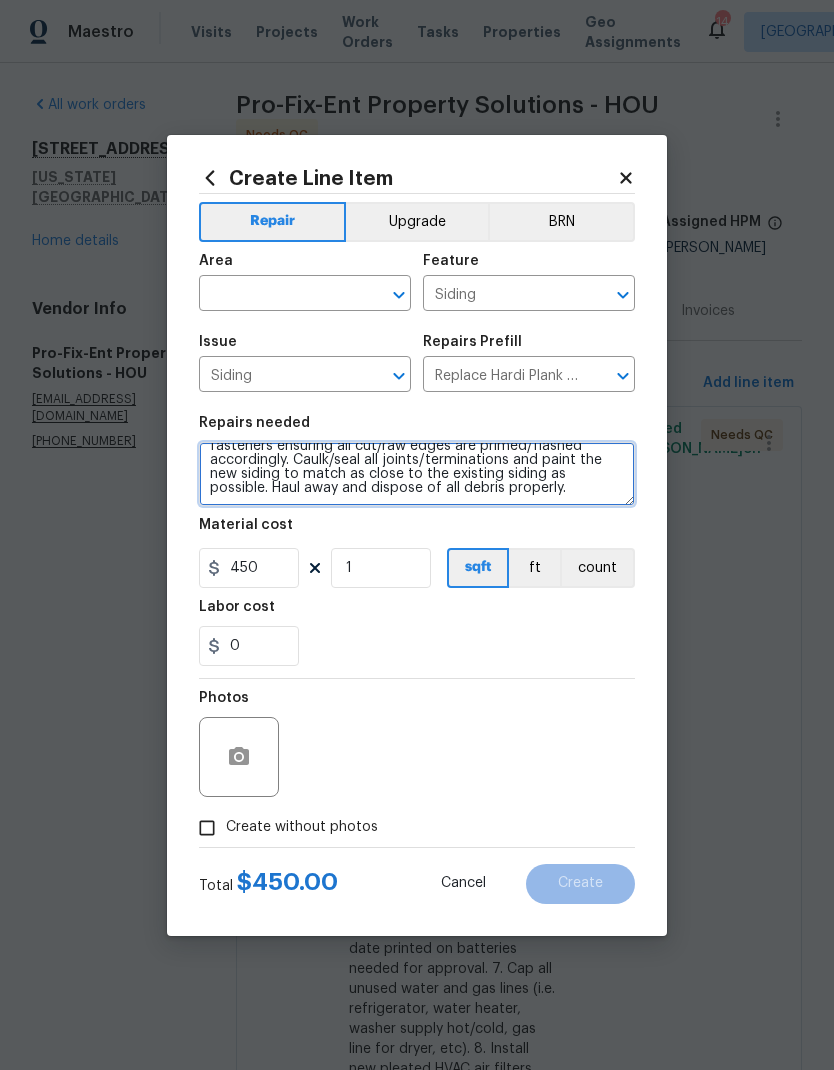 scroll, scrollTop: 70, scrollLeft: 0, axis: vertical 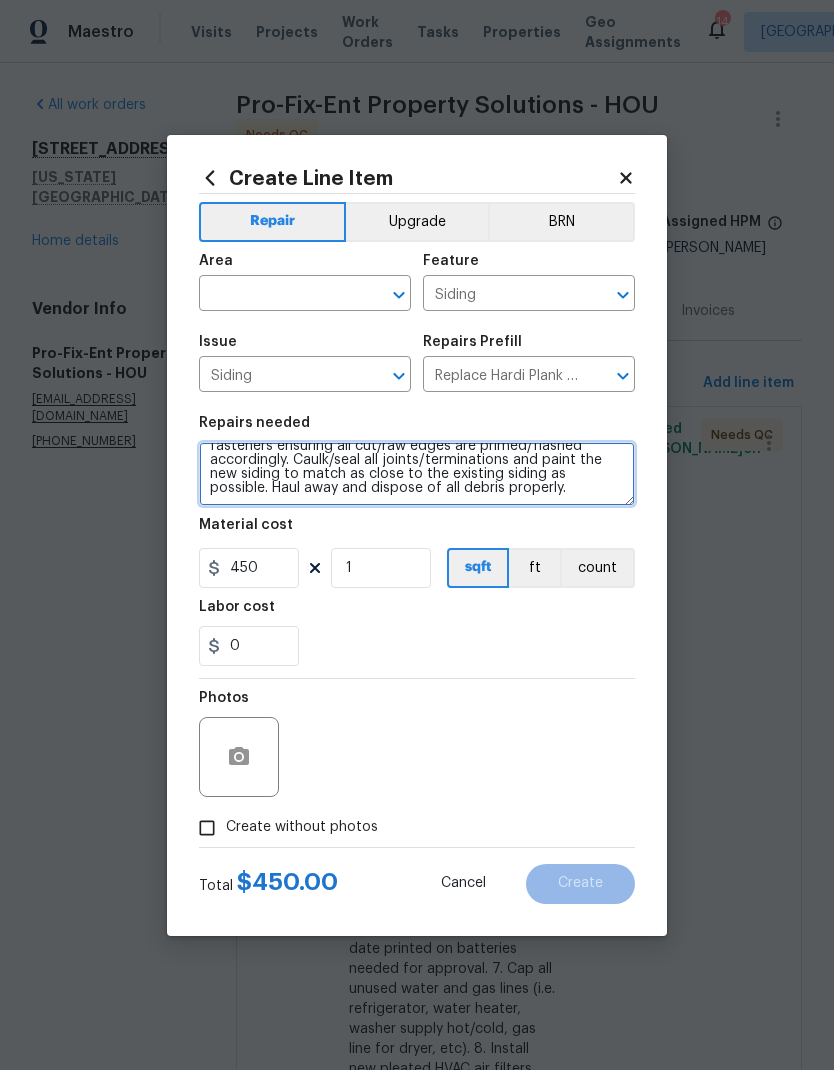 click on "Remove the existing/damaged Hardi Plank lap siding and trim in between windows. Prep the substrate ensuring there is no further damage/rot, install moisture barrier as needed and install new Hardi Plank lap siding secured with the proper fasteners ensuring all cut/raw edges are primed/flashed accordingly. Caulk/seal all joints/terminations and paint the new siding to match as close to the existing siding as possible. Haul away and dispose of all debris properly." at bounding box center [417, 474] 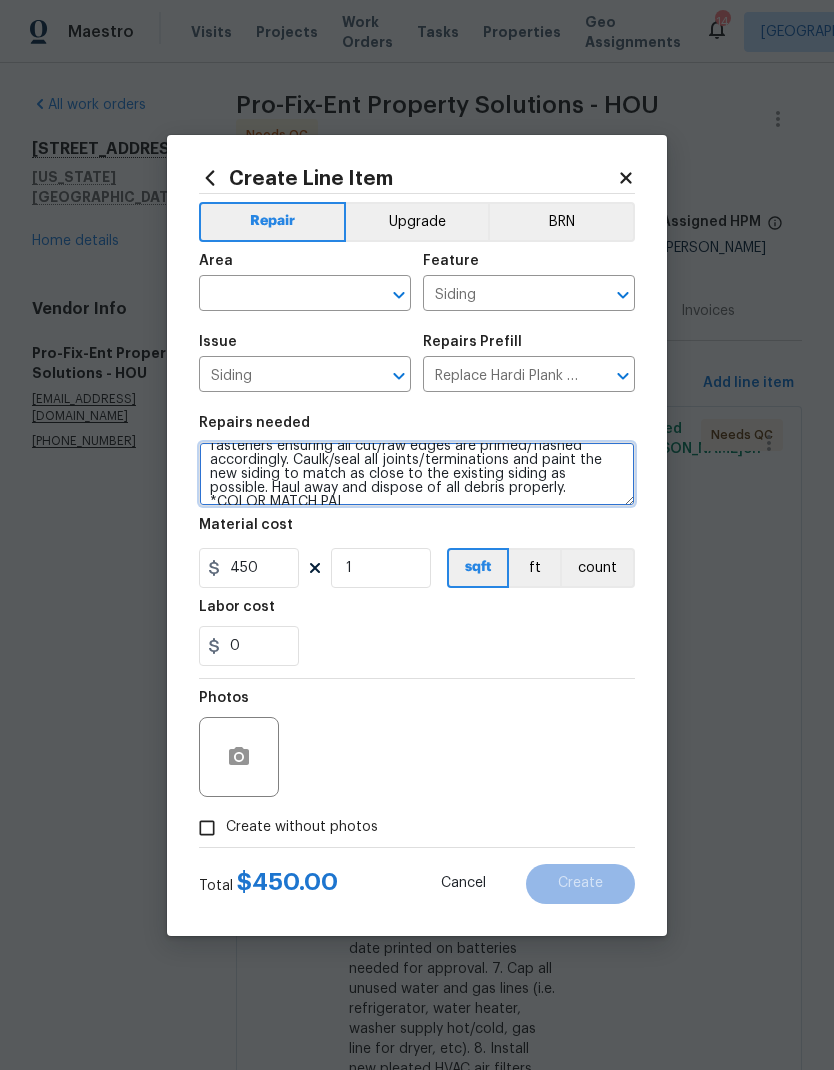 scroll, scrollTop: 75, scrollLeft: 0, axis: vertical 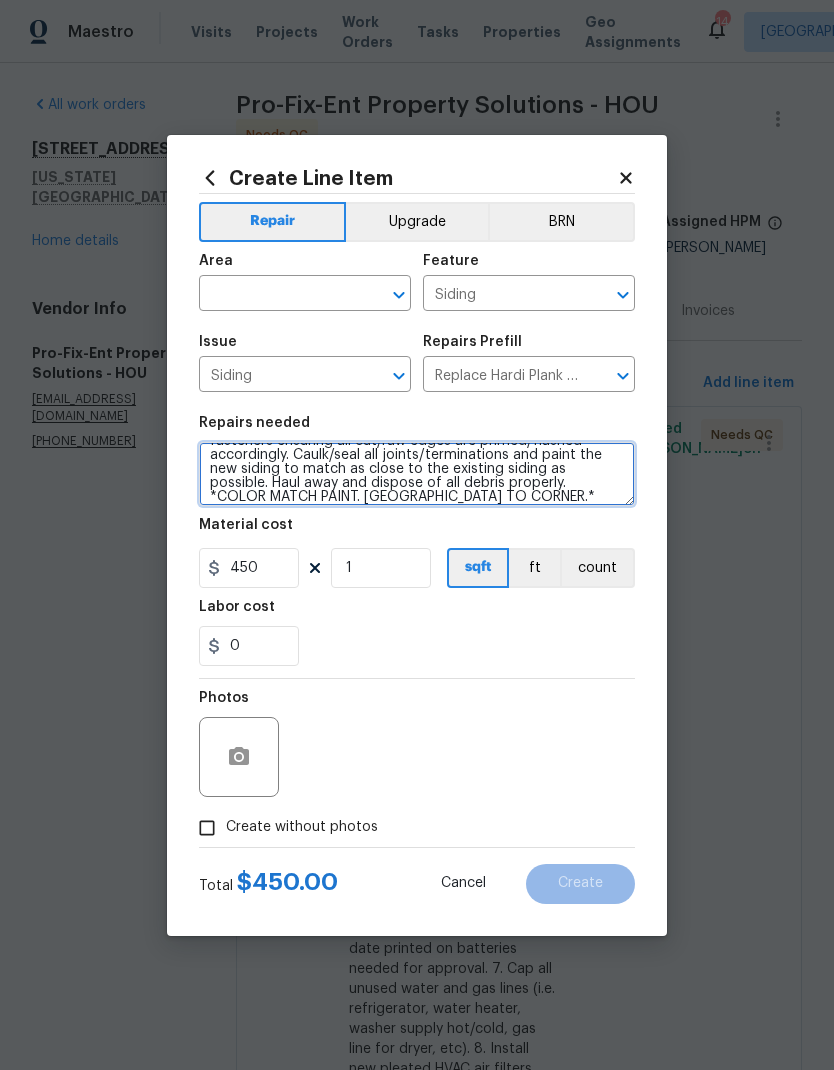 type on "Remove the existing/damaged Hardi Plank lap siding and trim in between windows. Prep the substrate ensuring there is no further damage/rot, install moisture barrier as needed and install new Hardi Plank lap siding secured with the proper fasteners ensuring all cut/raw edges are primed/flashed accordingly. Caulk/seal all joints/terminations and paint the new siding to match as close to the existing siding as possible. Haul away and dispose of all debris properly. *COLOR MATCH PAINT. [GEOGRAPHIC_DATA] TO CORNER.*" 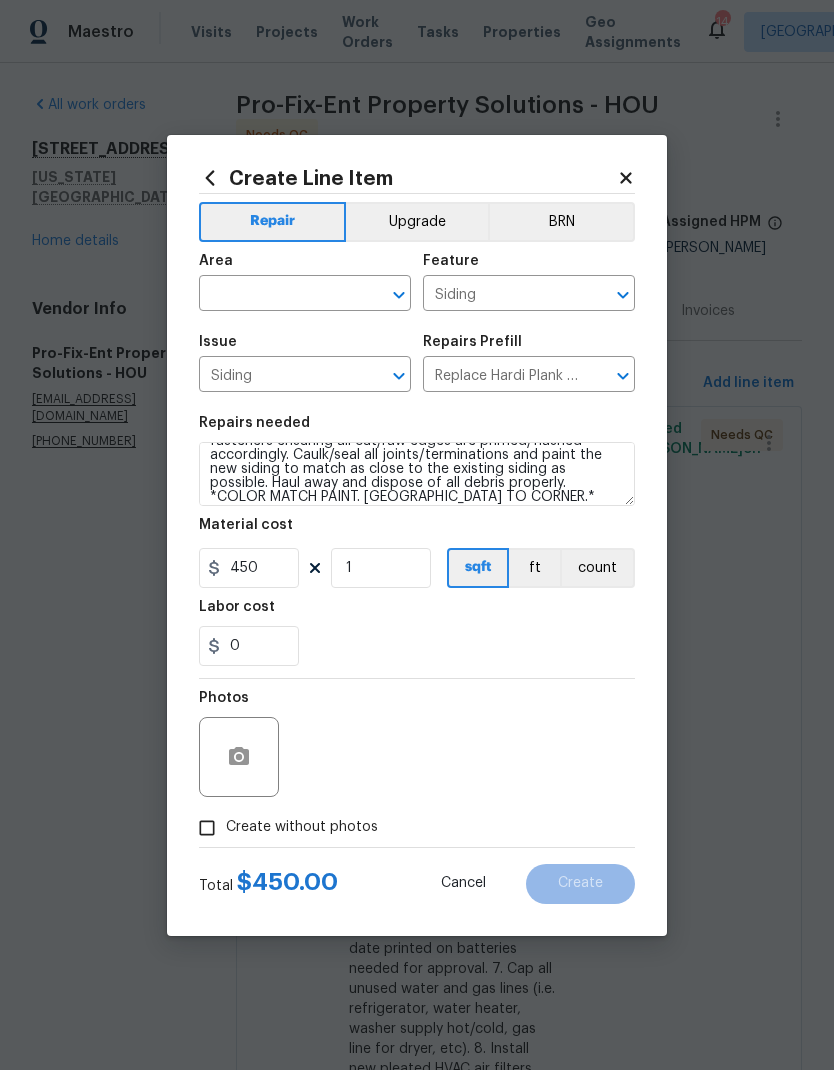 click at bounding box center (277, 295) 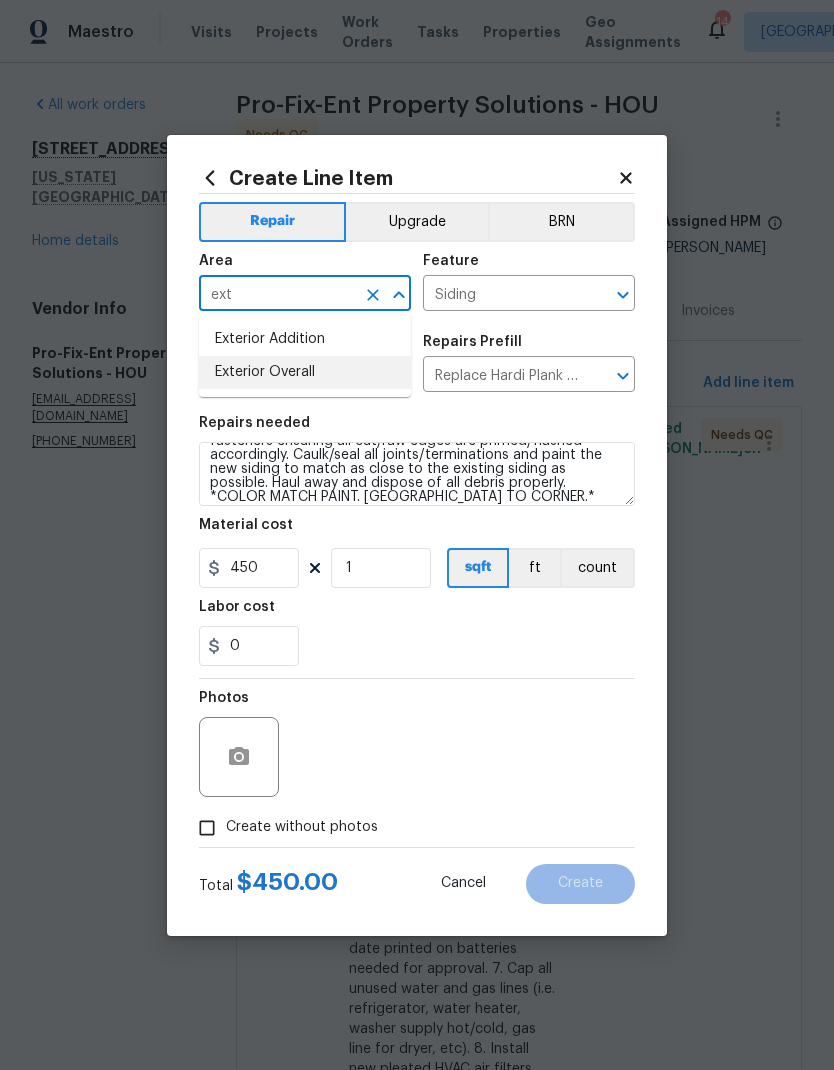click on "Exterior Overall" at bounding box center (305, 372) 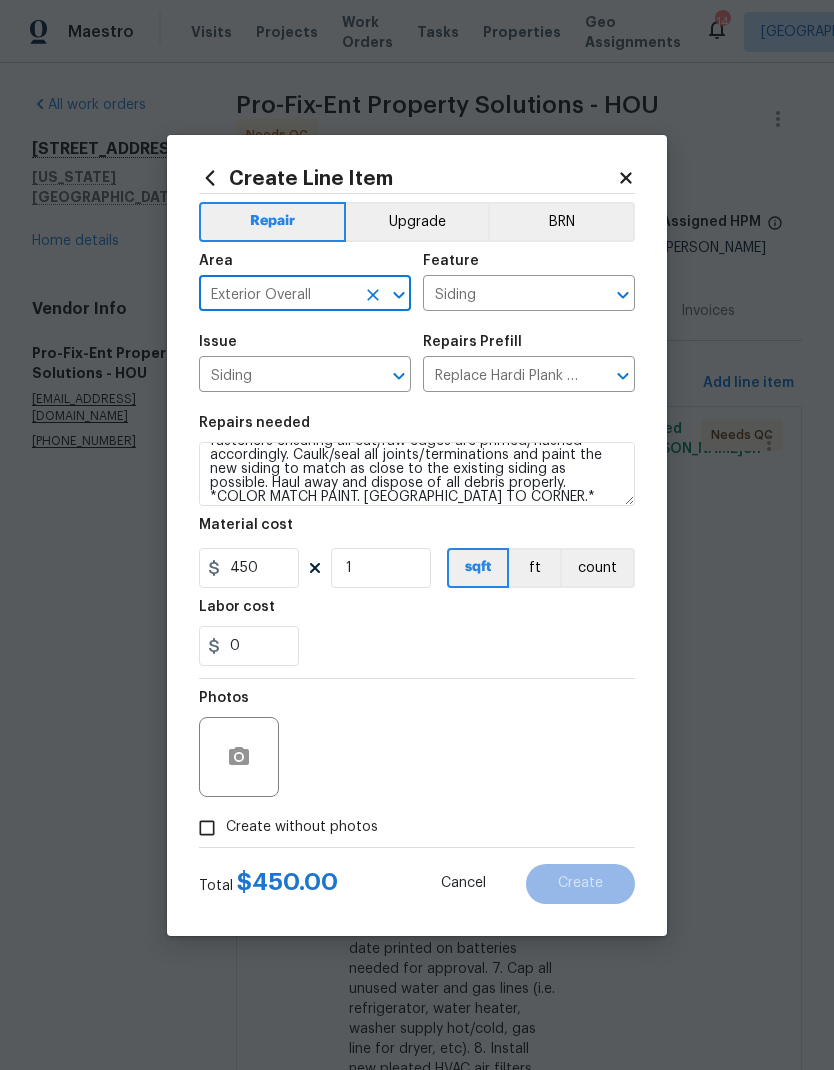 click on "Siding ​" at bounding box center [305, 376] 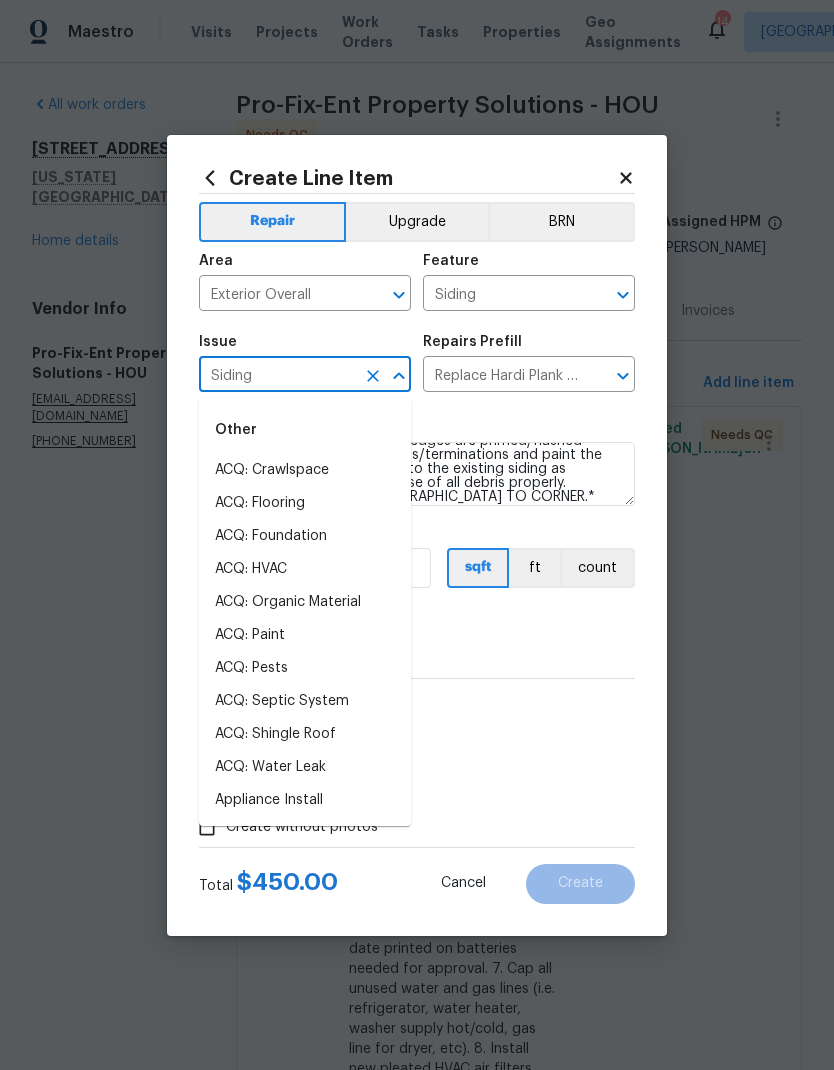click on "Repairs needed Remove the existing/damaged Hardi Plank lap siding and trim in between windows. Prep the substrate ensuring there is no further damage/rot, install moisture barrier as needed and install new Hardi Plank lap siding secured with the proper fasteners ensuring all cut/raw edges are primed/flashed accordingly. Caulk/seal all joints/terminations and paint the new siding to match as close to the existing siding as possible. Haul away and dispose of all debris properly. *COLOR MATCH PAINT. PAINT CORNER TO CORNER.* Material cost 450 1 sqft ft count Labor cost 0" at bounding box center [417, 541] 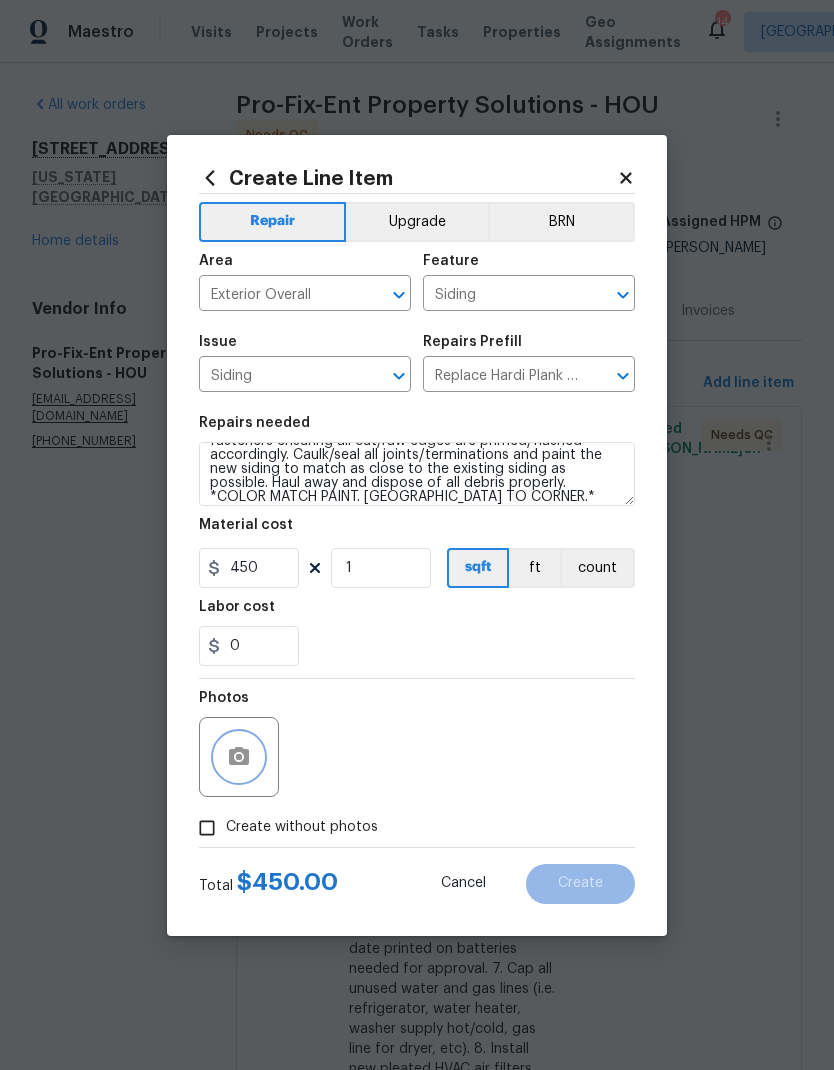 click at bounding box center [239, 757] 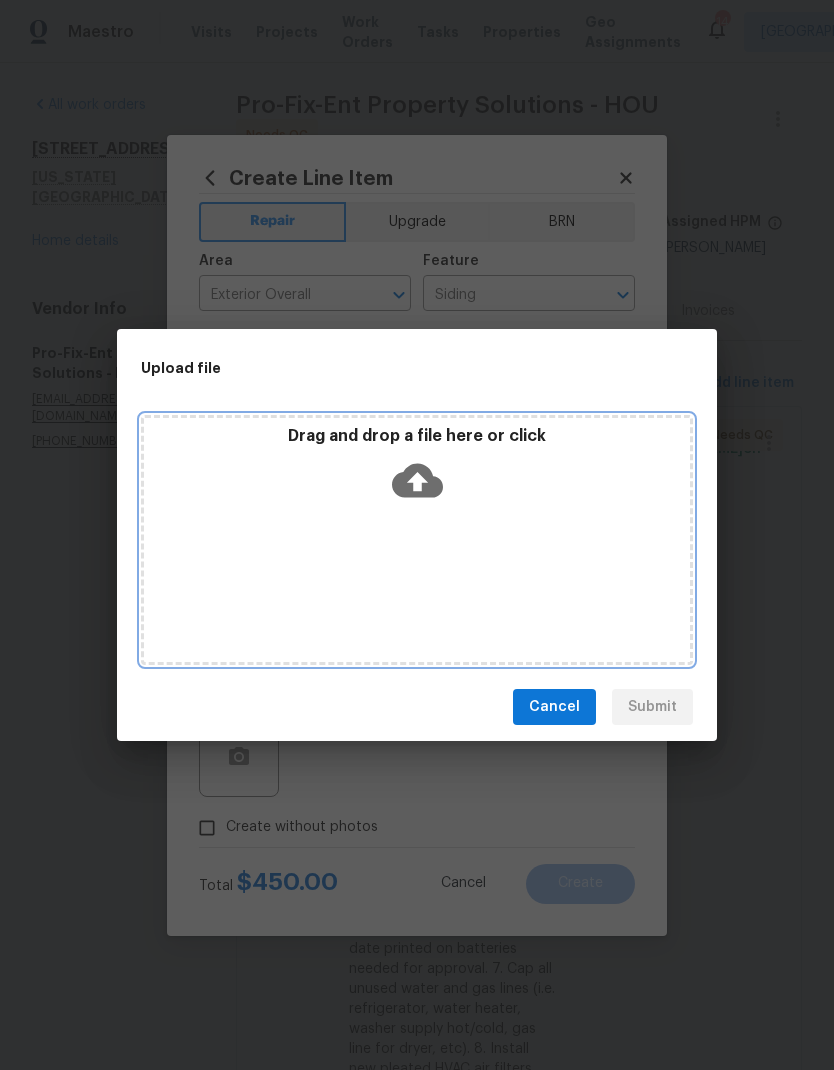 click 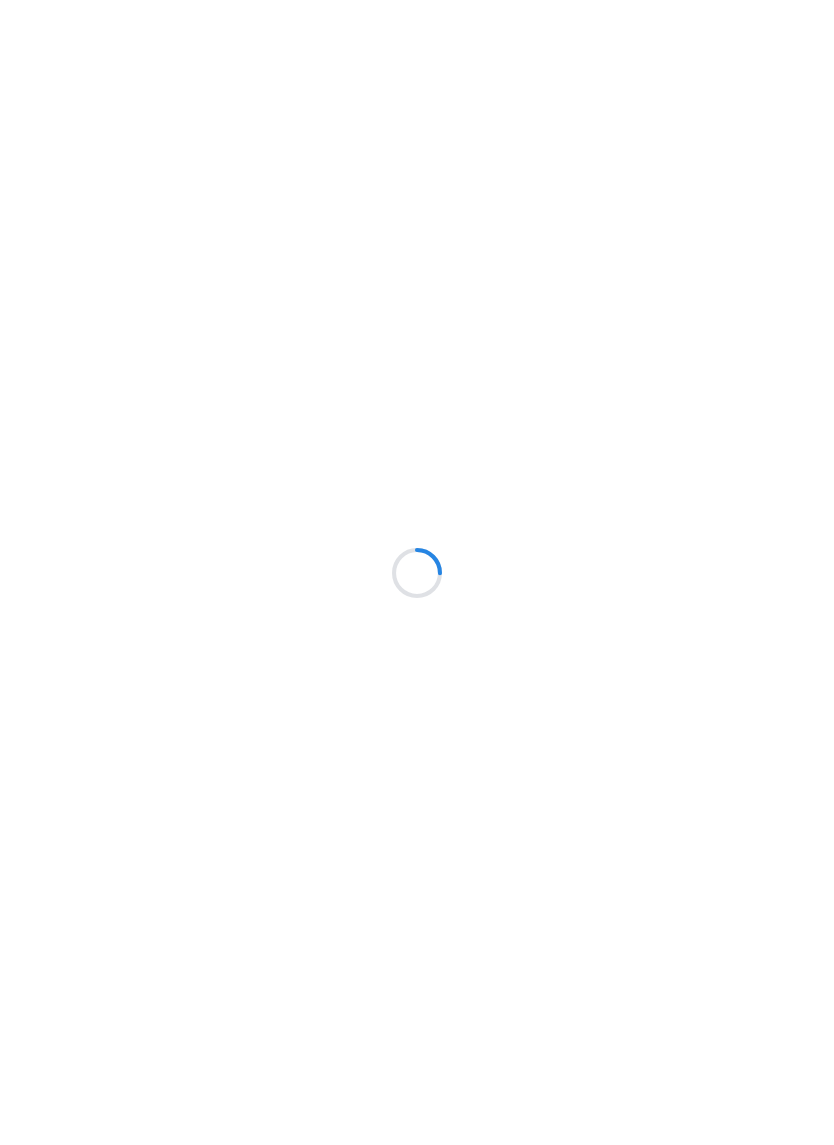 scroll, scrollTop: 0, scrollLeft: 0, axis: both 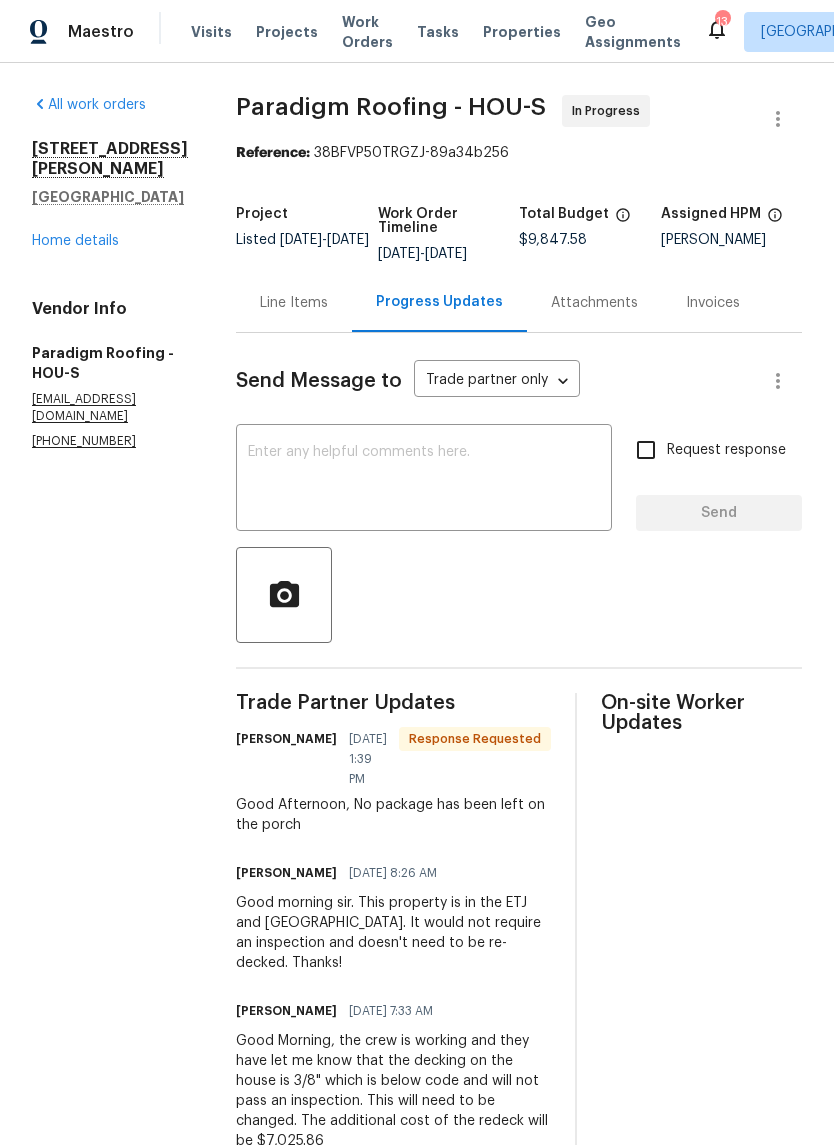 click at bounding box center [424, 480] 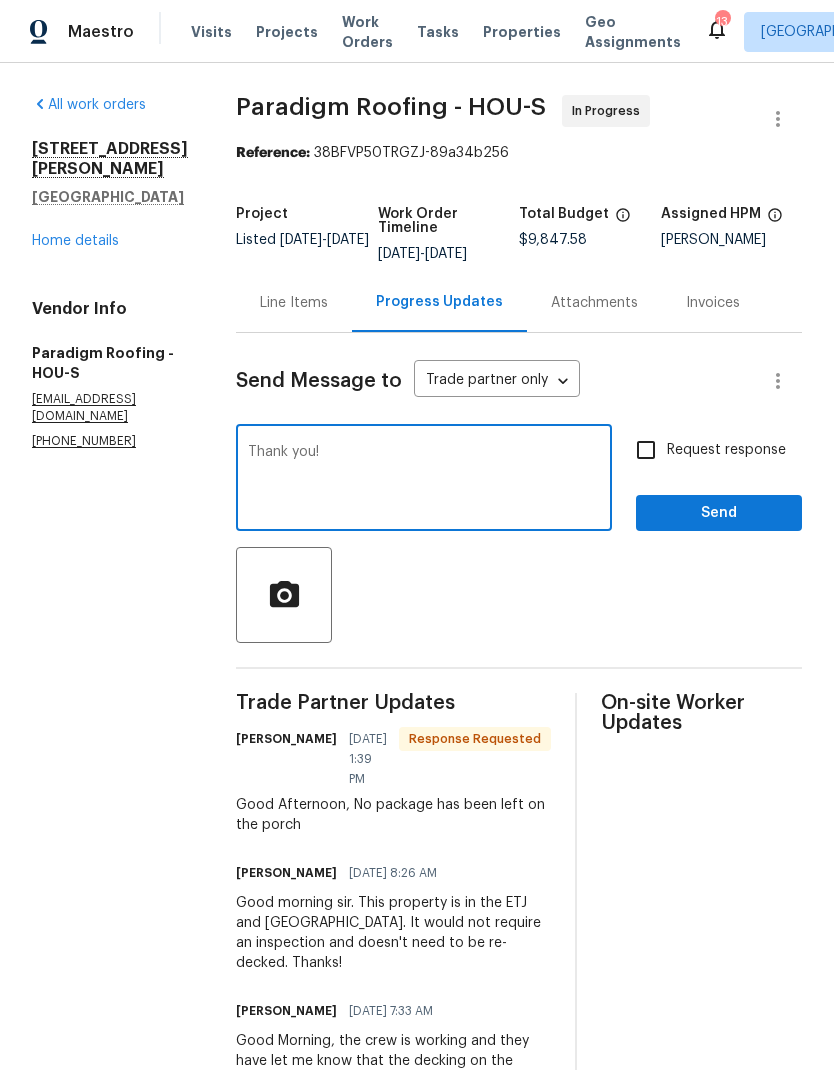 type on "Thank you!" 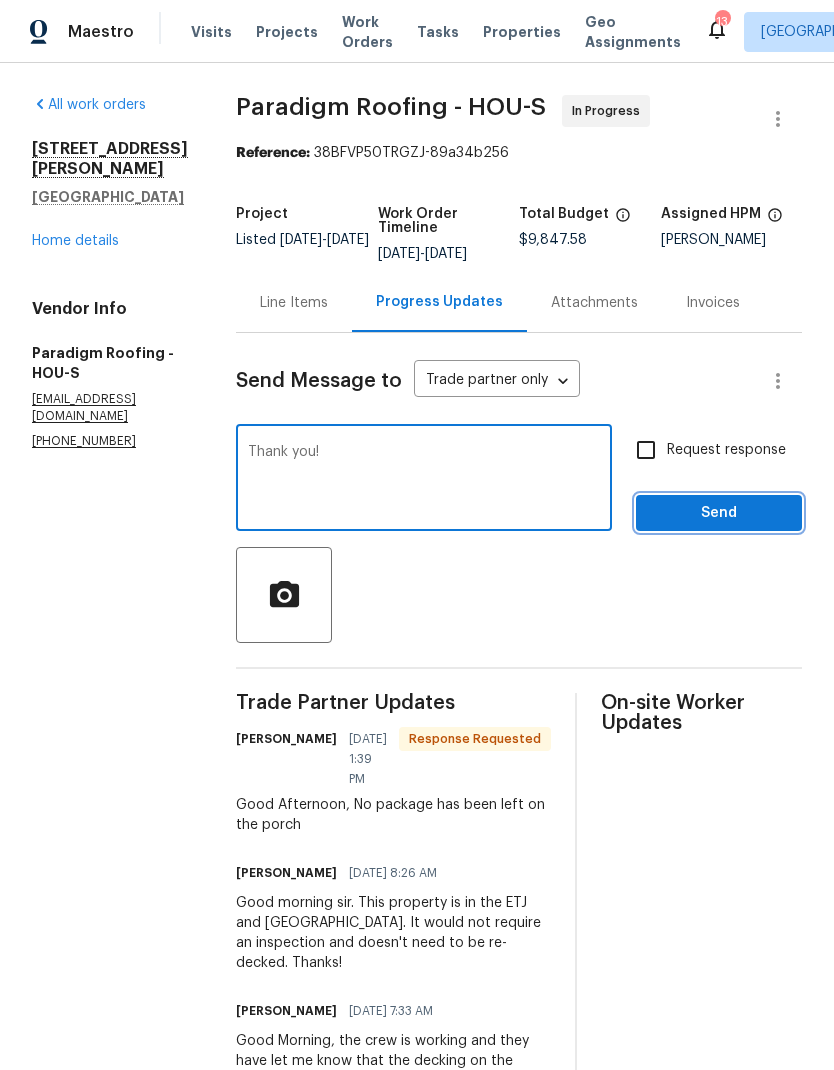 click on "Send" at bounding box center (719, 513) 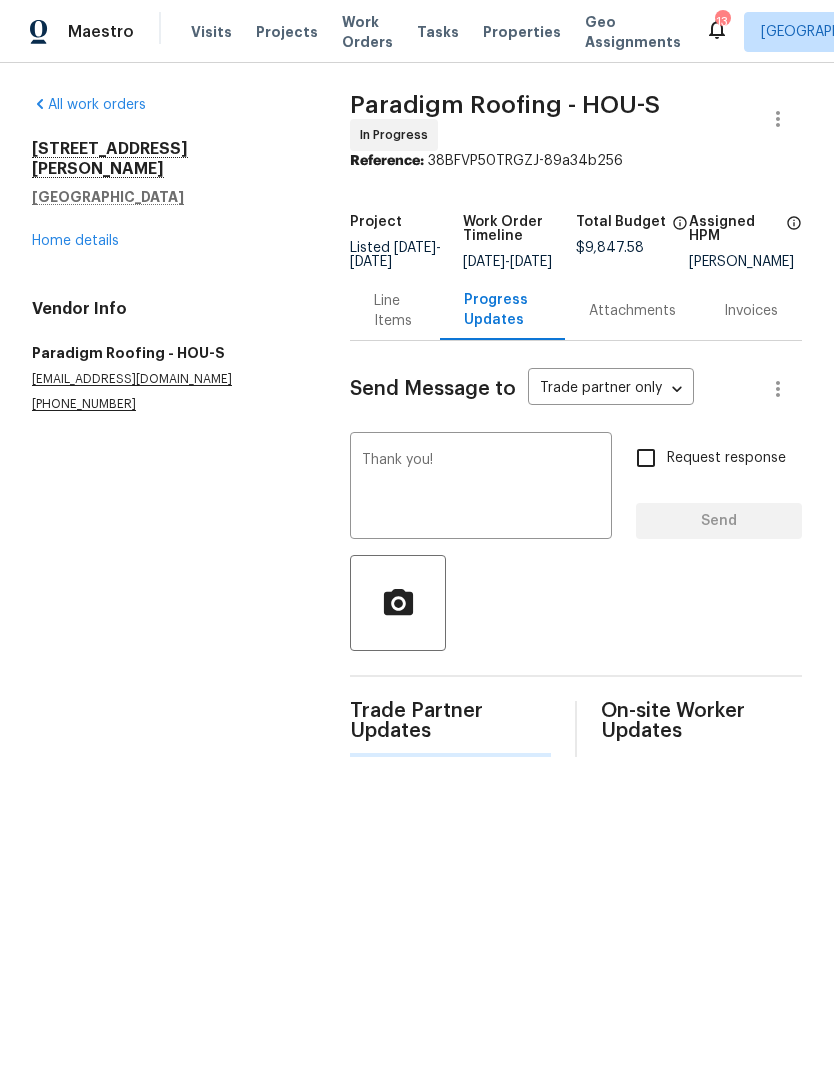type 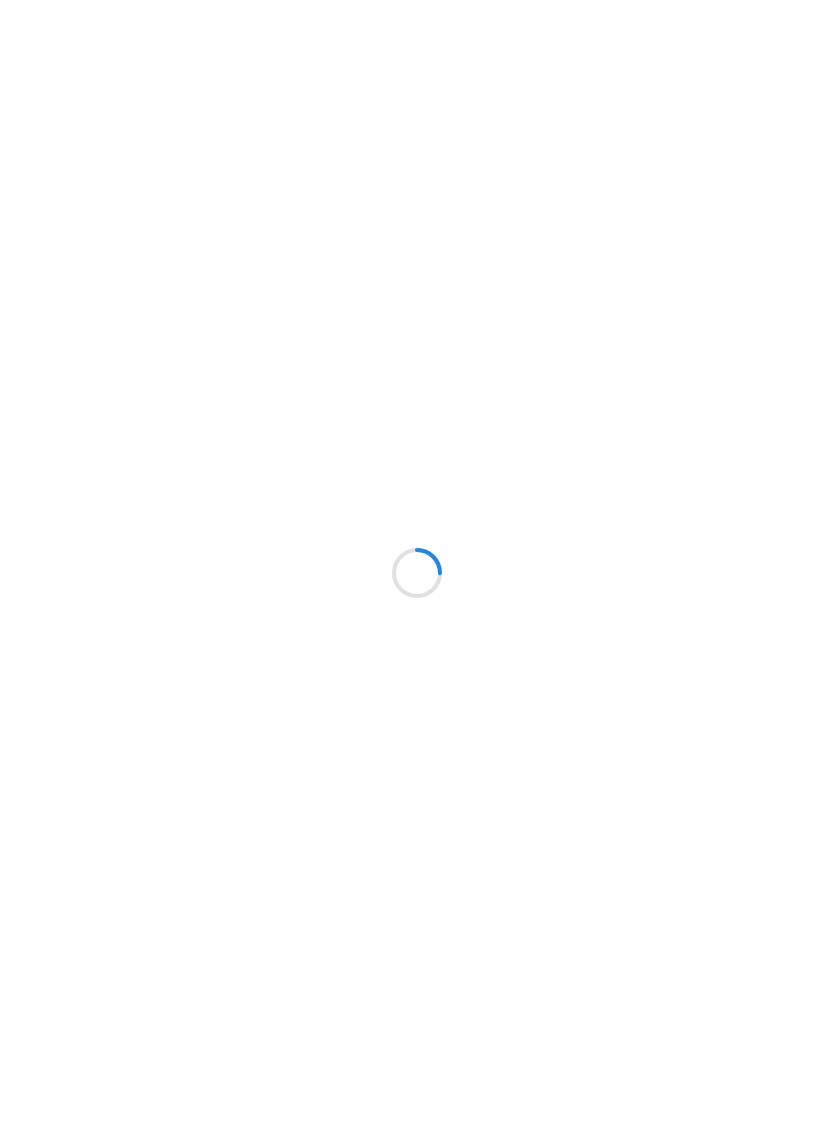 scroll, scrollTop: 0, scrollLeft: 0, axis: both 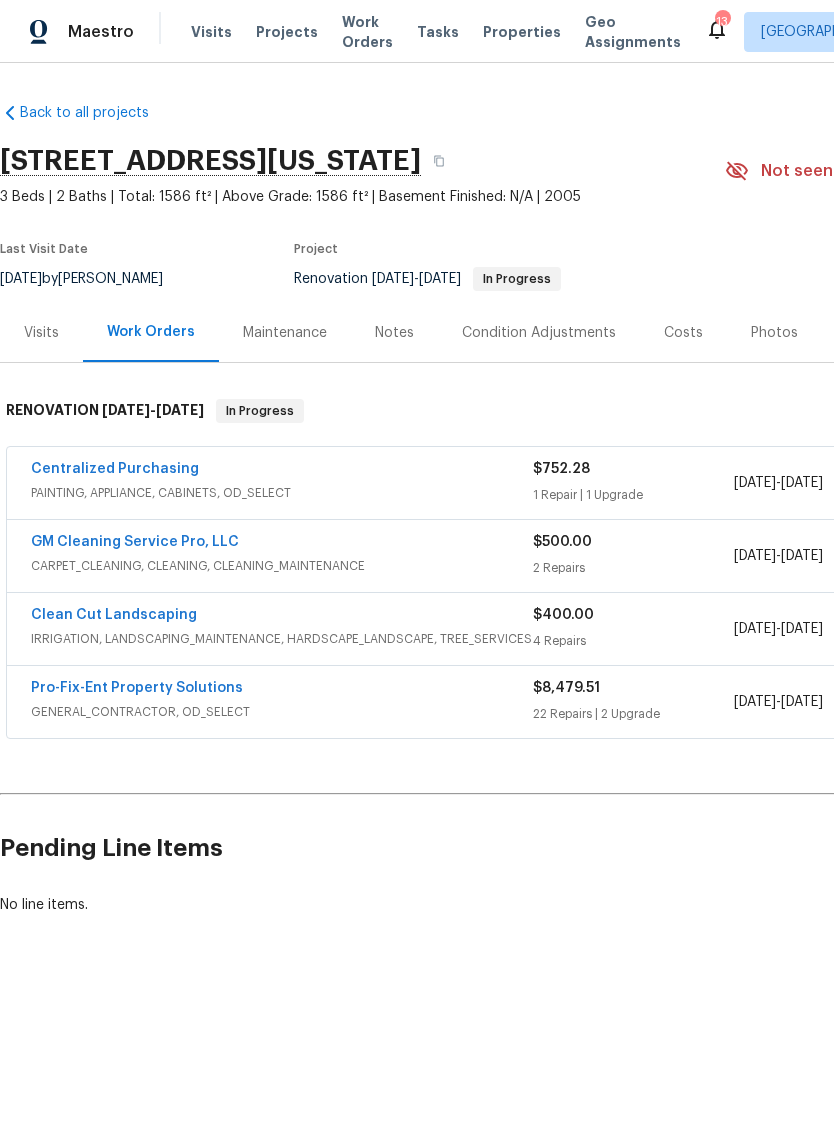 click on "Notes" at bounding box center [394, 333] 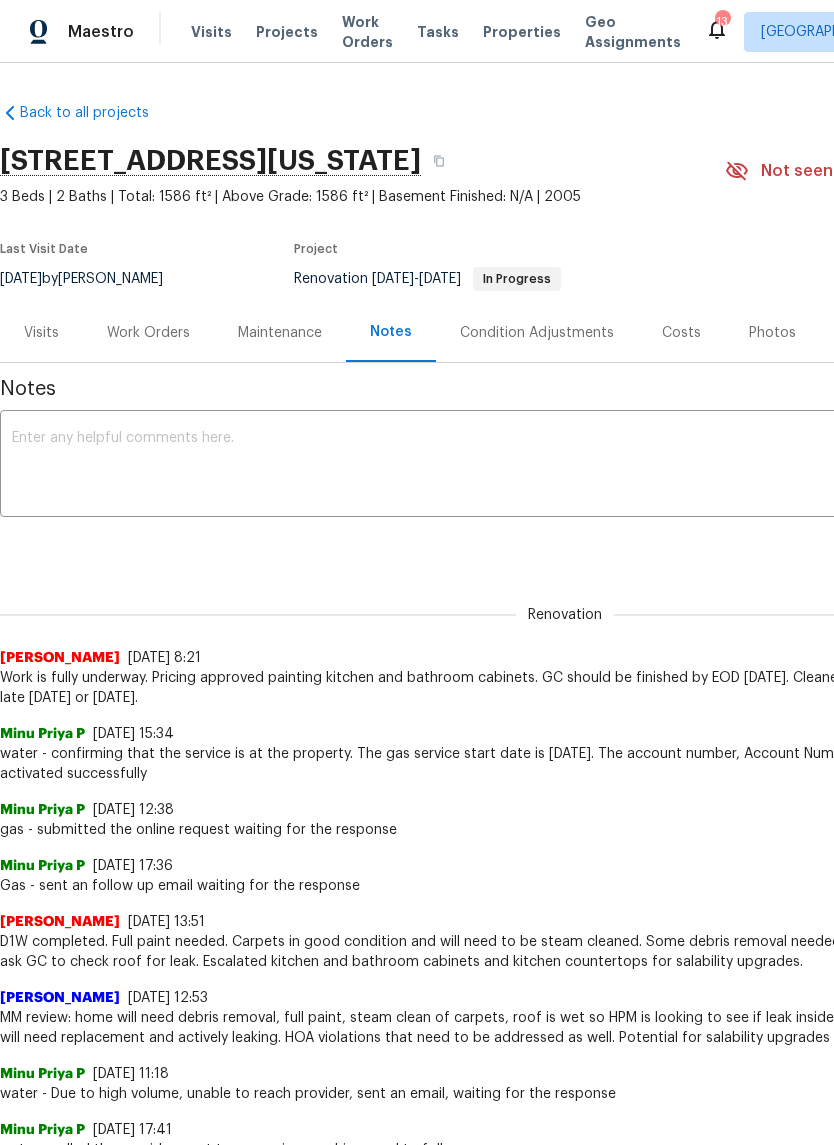 click at bounding box center [565, 466] 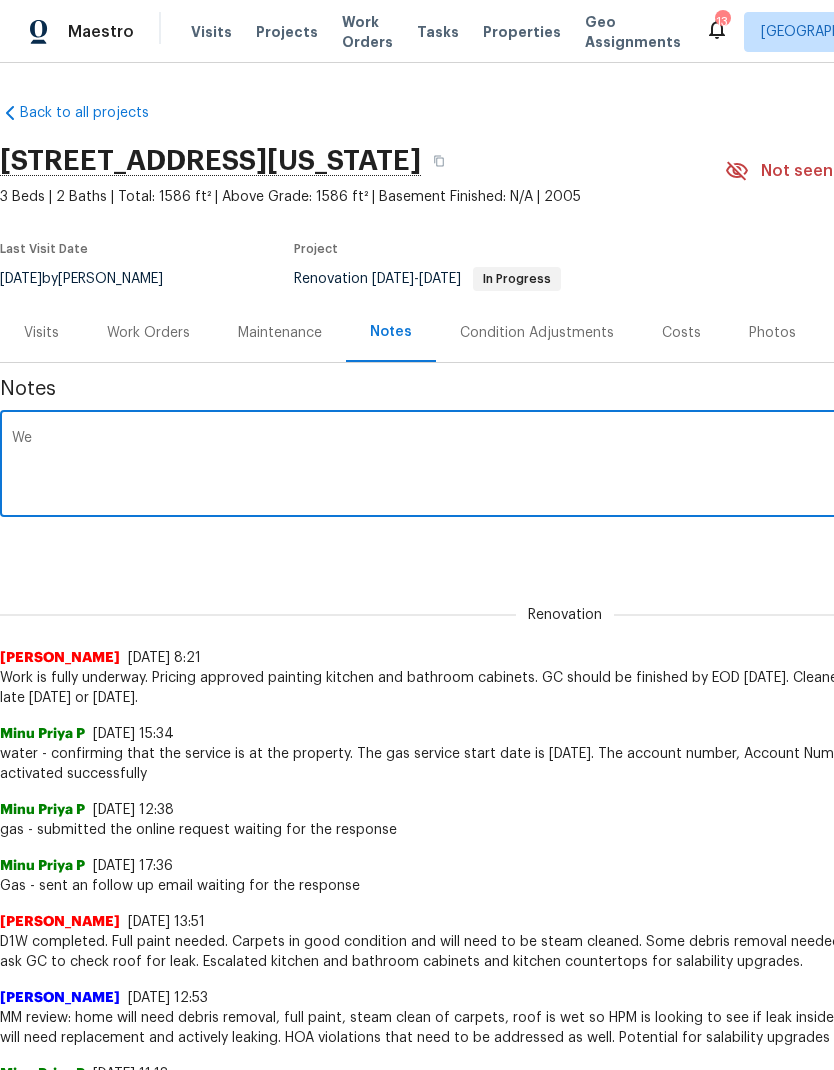 type on "W" 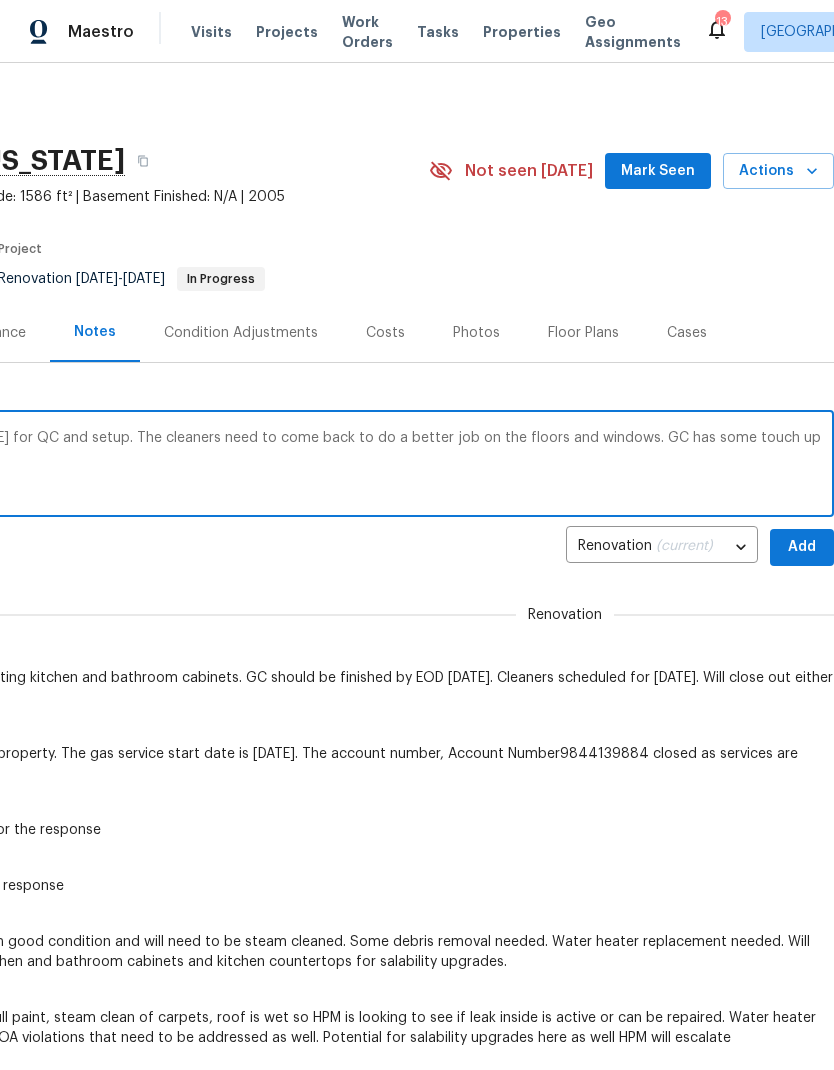 scroll, scrollTop: 0, scrollLeft: 296, axis: horizontal 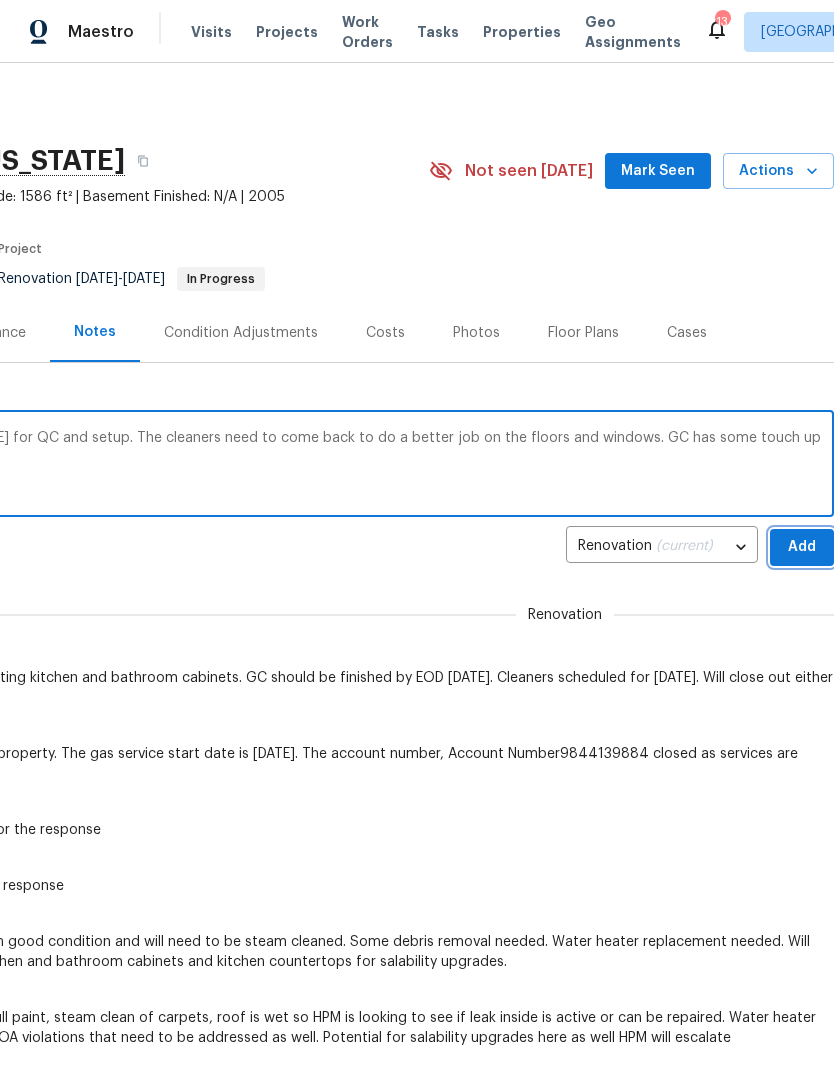 click on "Add" at bounding box center (802, 547) 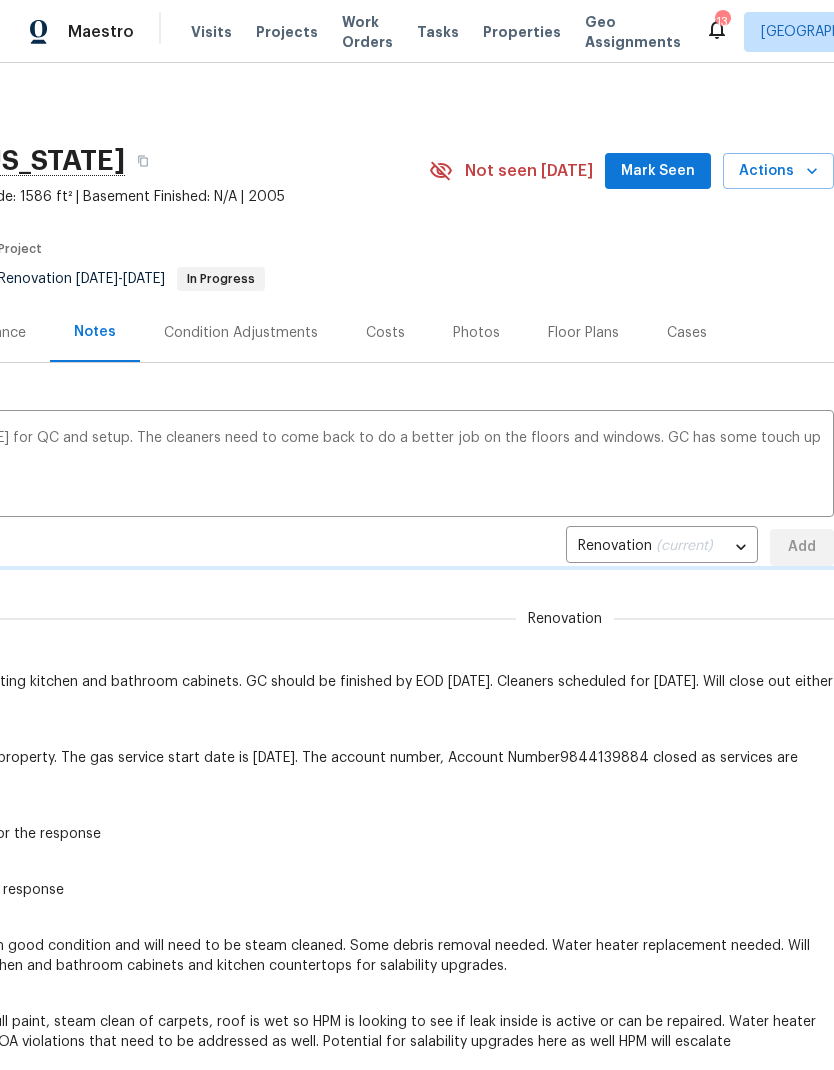 type 